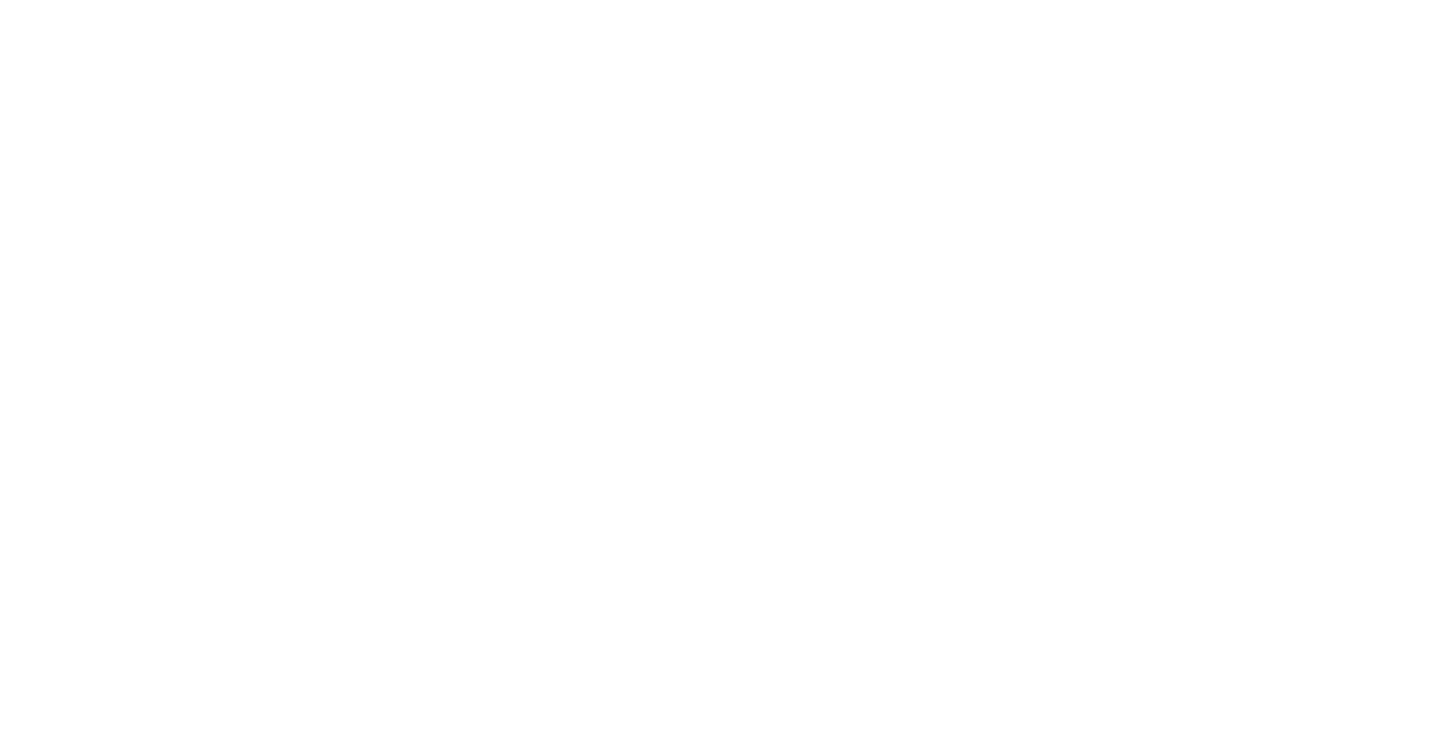 scroll, scrollTop: 0, scrollLeft: 0, axis: both 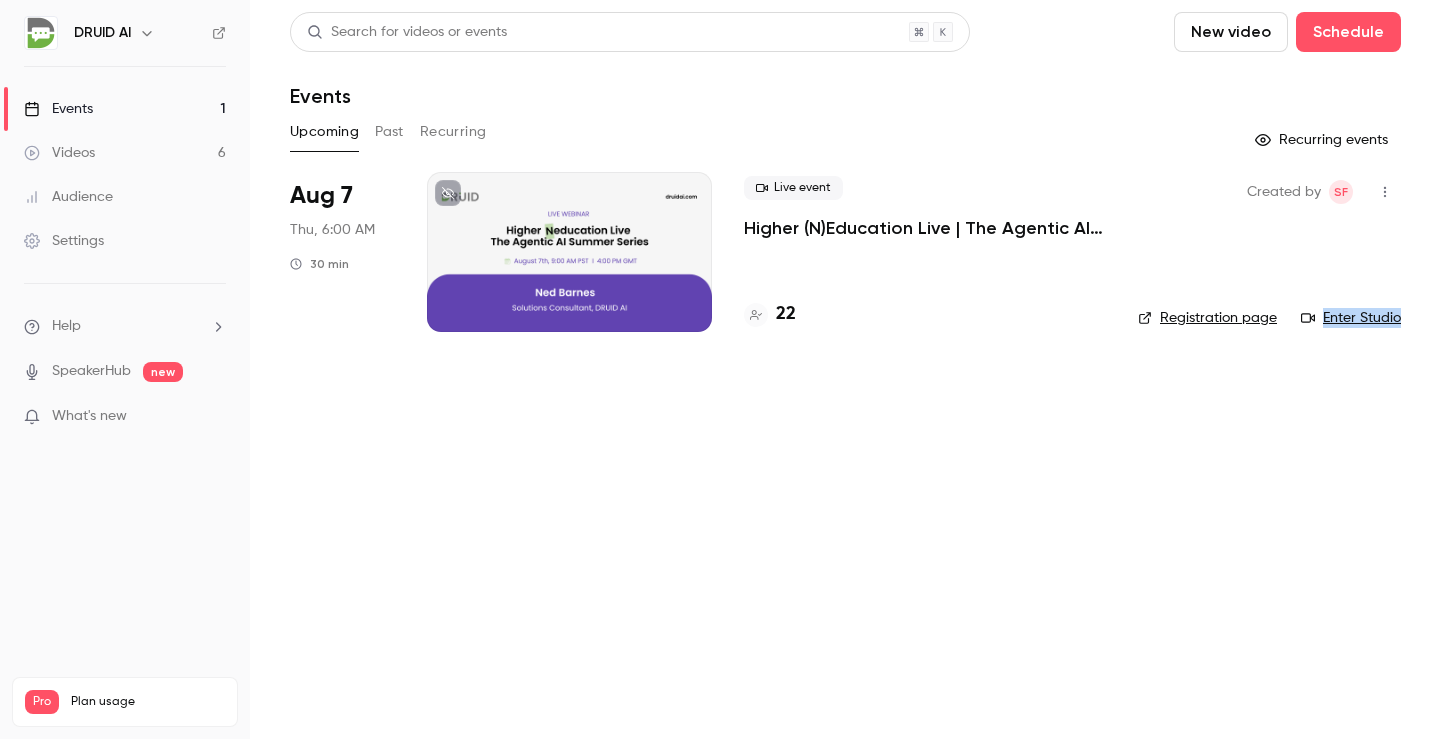 click on "Past" at bounding box center (389, 132) 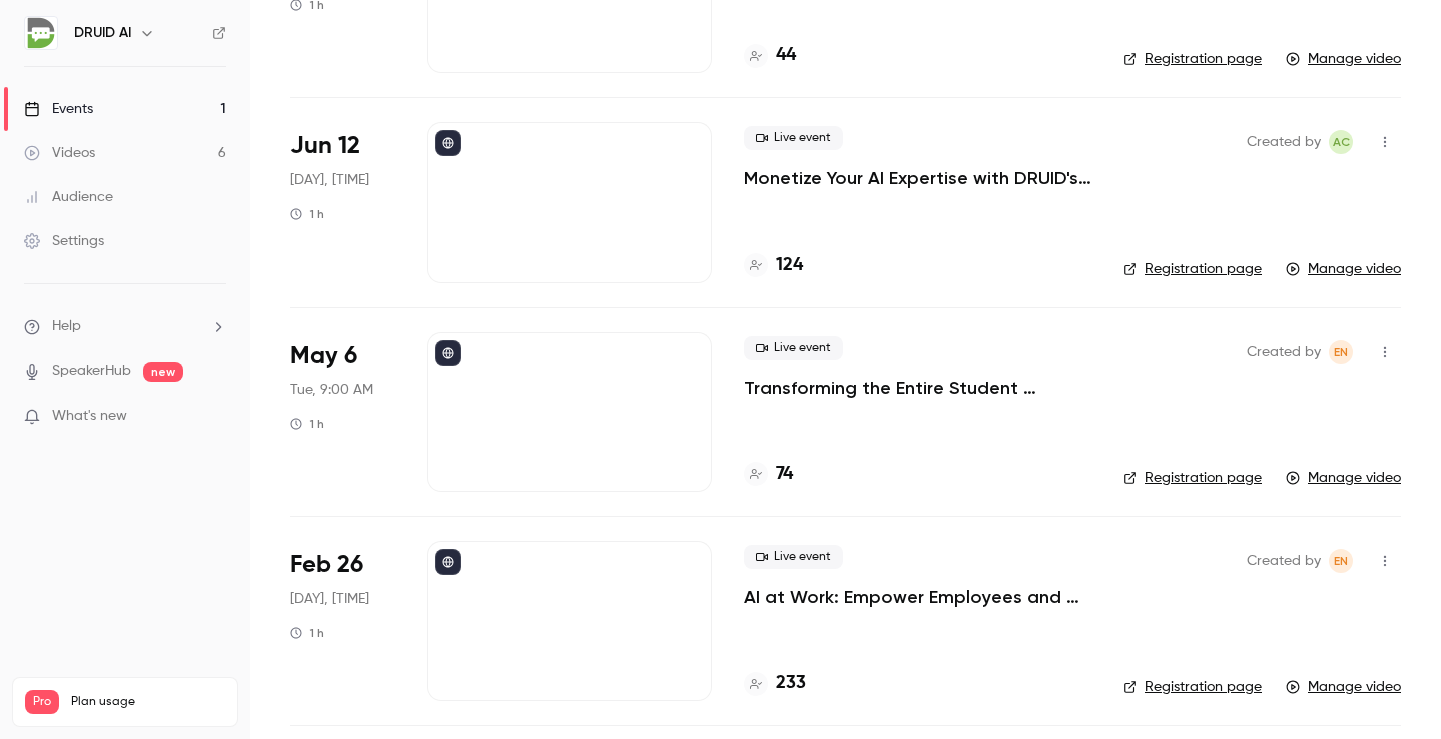 scroll, scrollTop: 268, scrollLeft: 0, axis: vertical 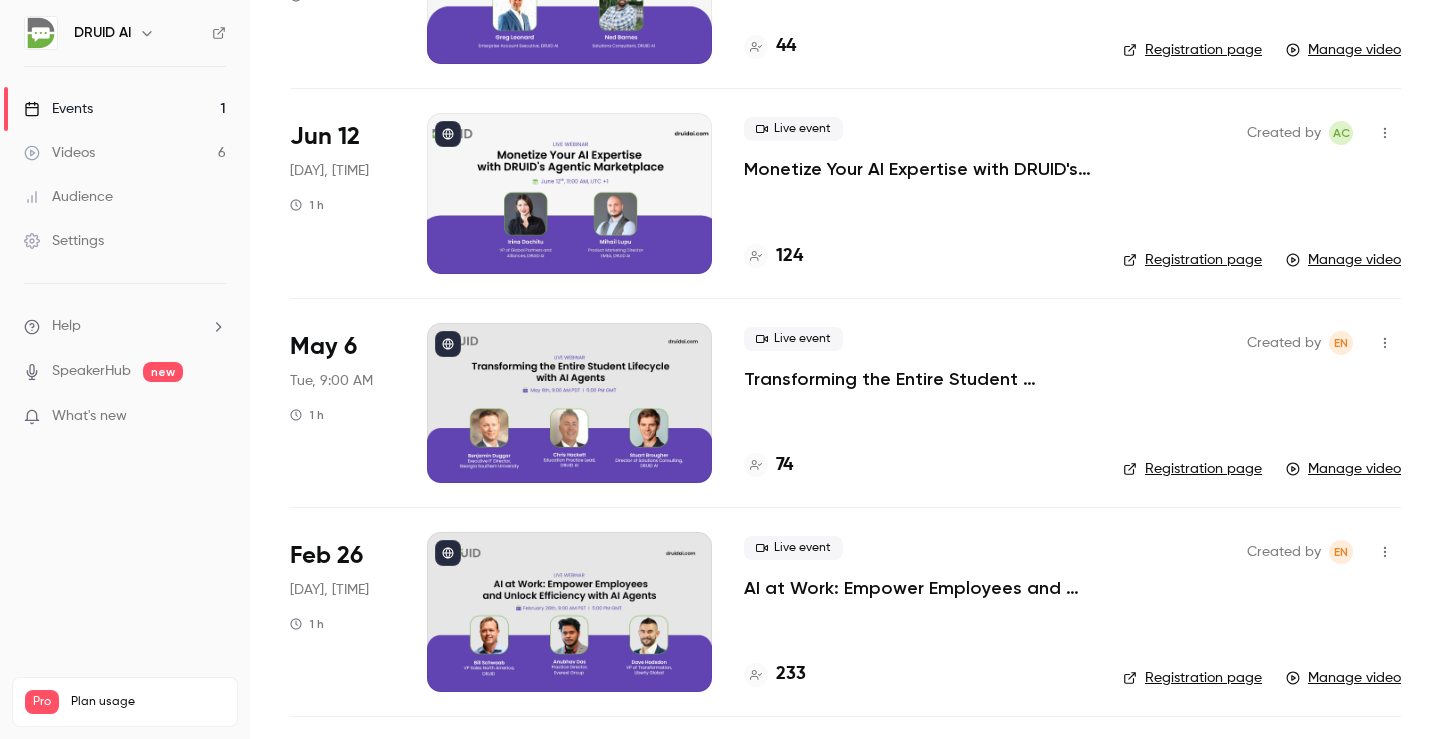 click at bounding box center [569, 403] 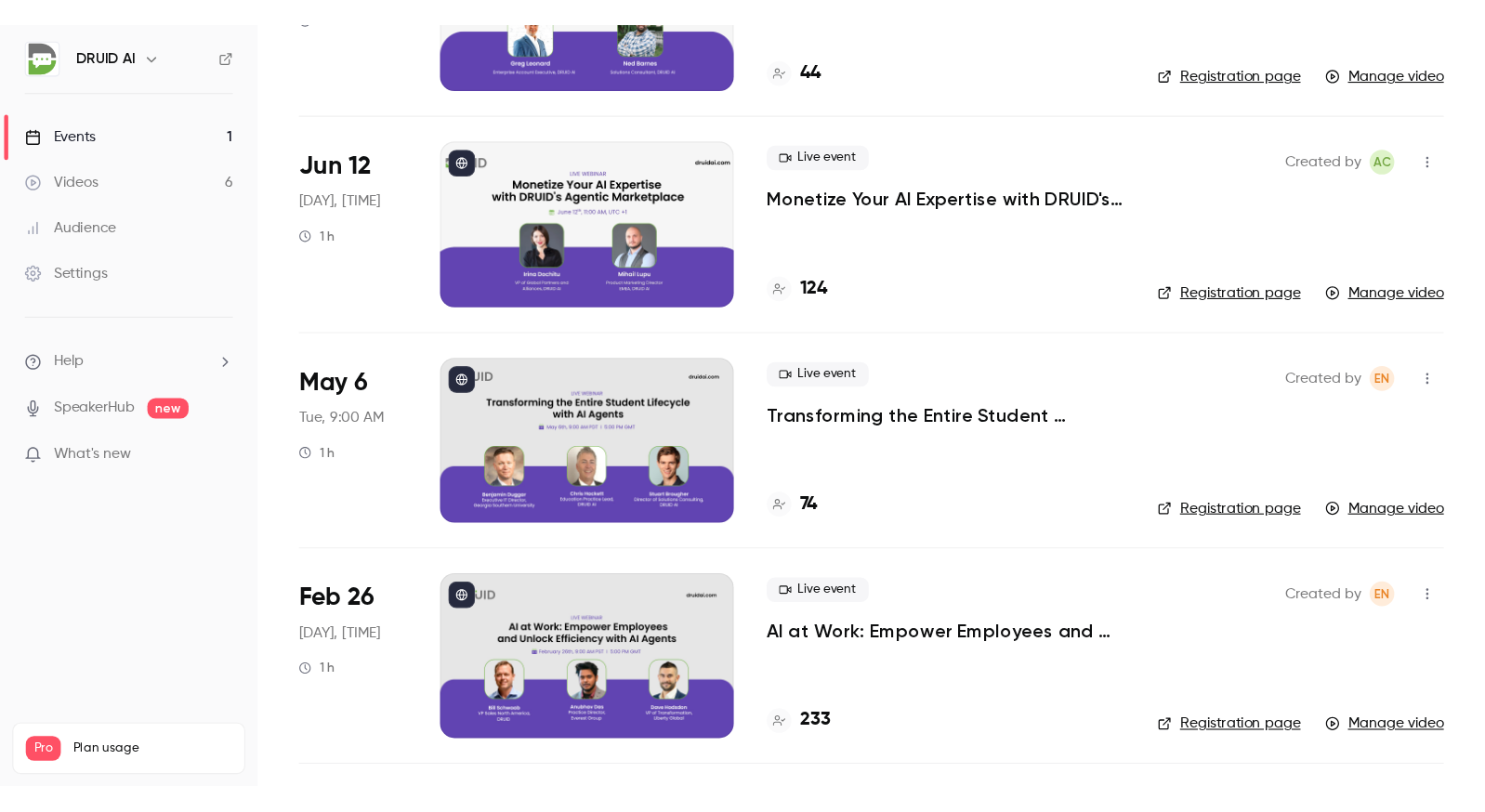 scroll, scrollTop: 0, scrollLeft: 0, axis: both 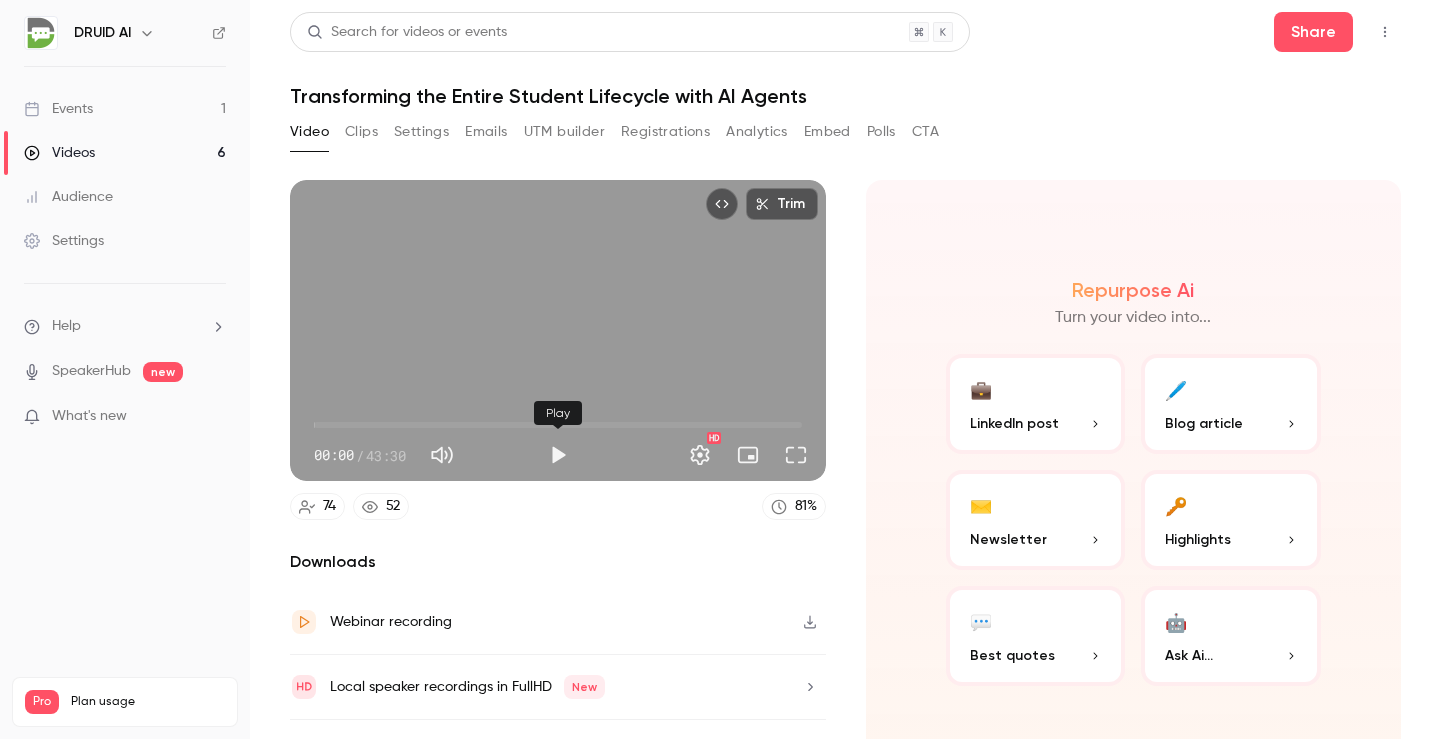 click at bounding box center (558, 455) 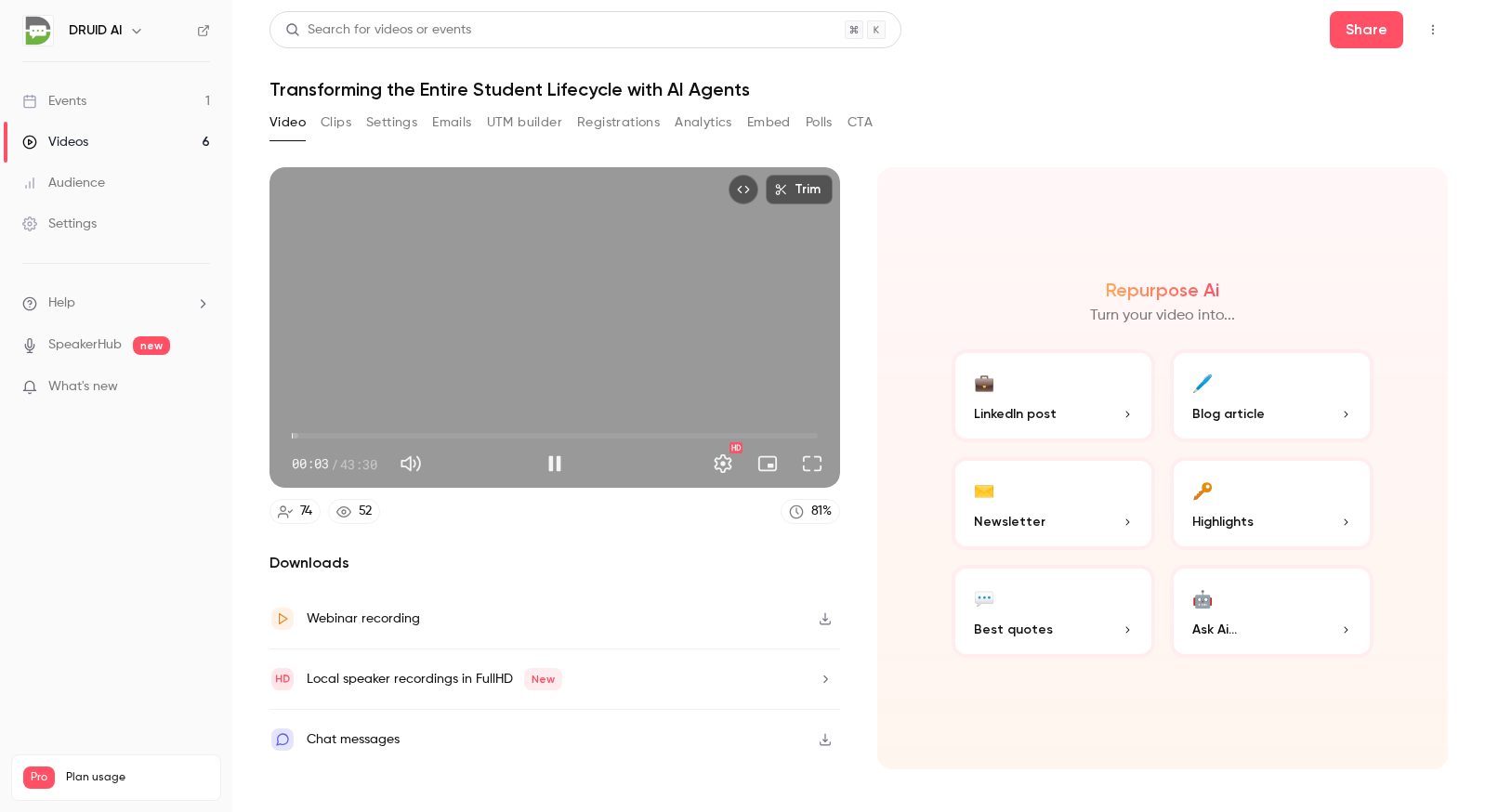 click on "Trim [TIME] [TIME] / [DURATION] HD" at bounding box center [555, 327] 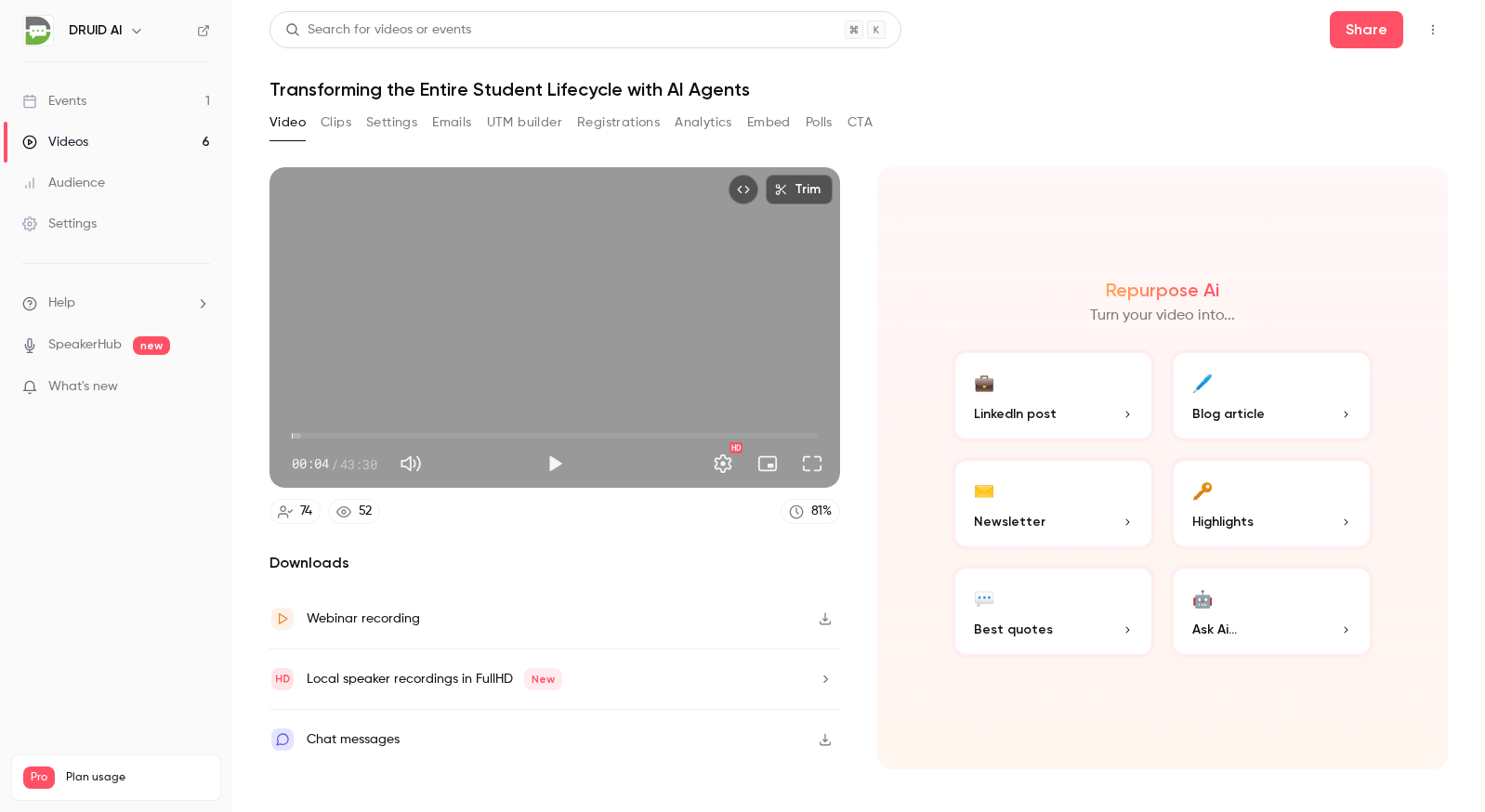 click at bounding box center [411, 464] 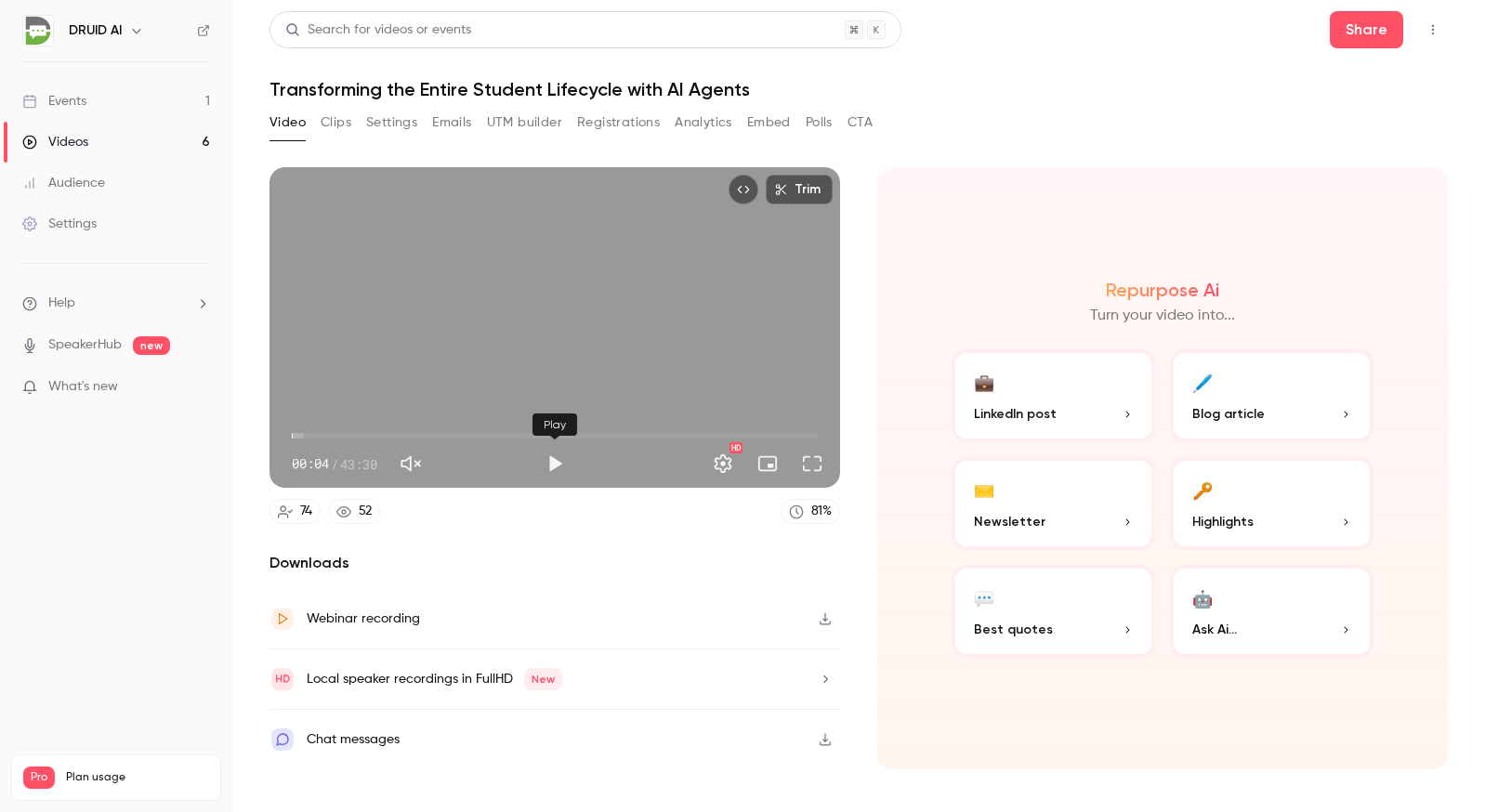 click at bounding box center [555, 464] 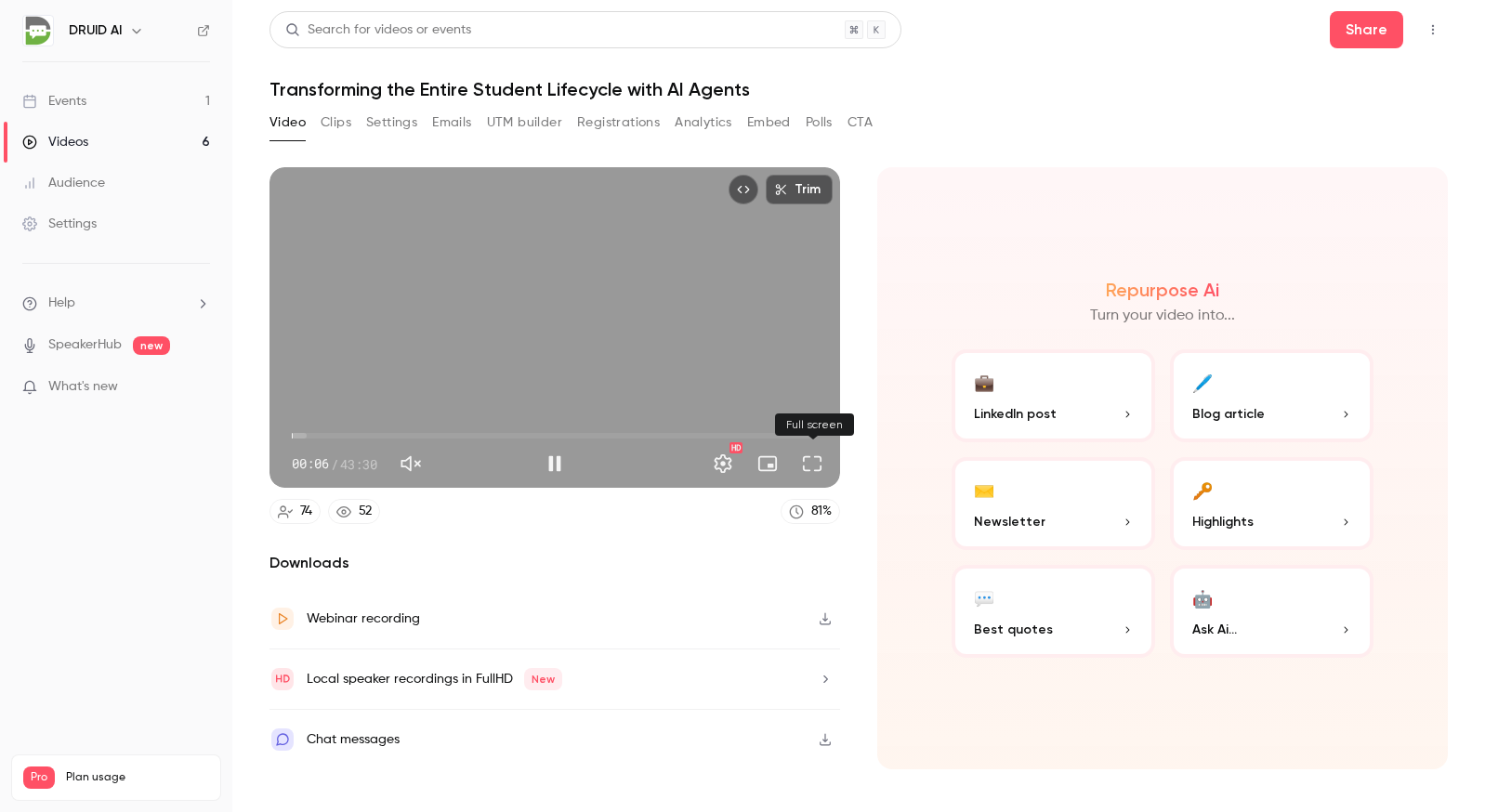 click at bounding box center [812, 464] 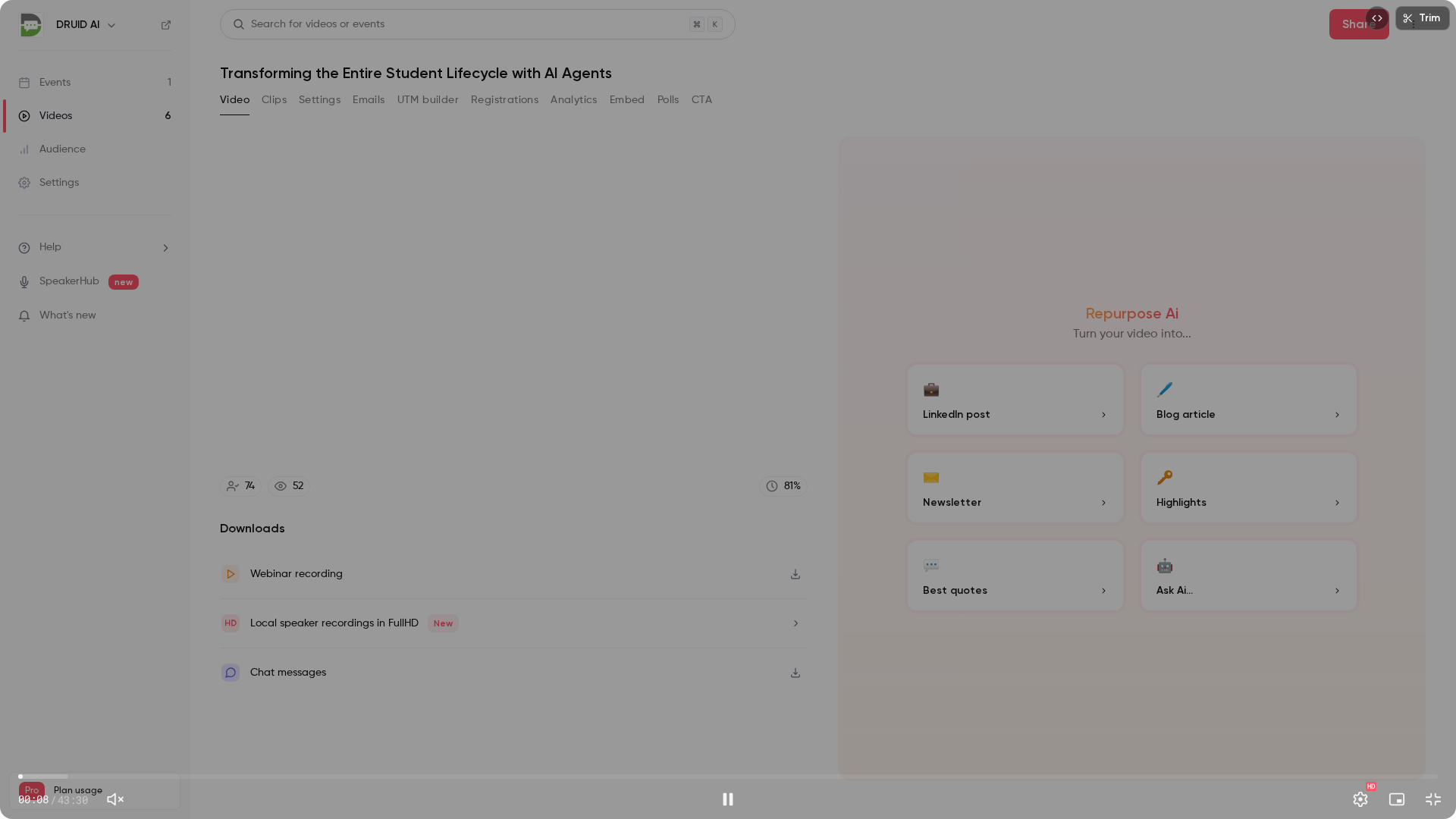 click on "Trim [TIME] [TIME] / [DURATION] HD" at bounding box center (728, 410) 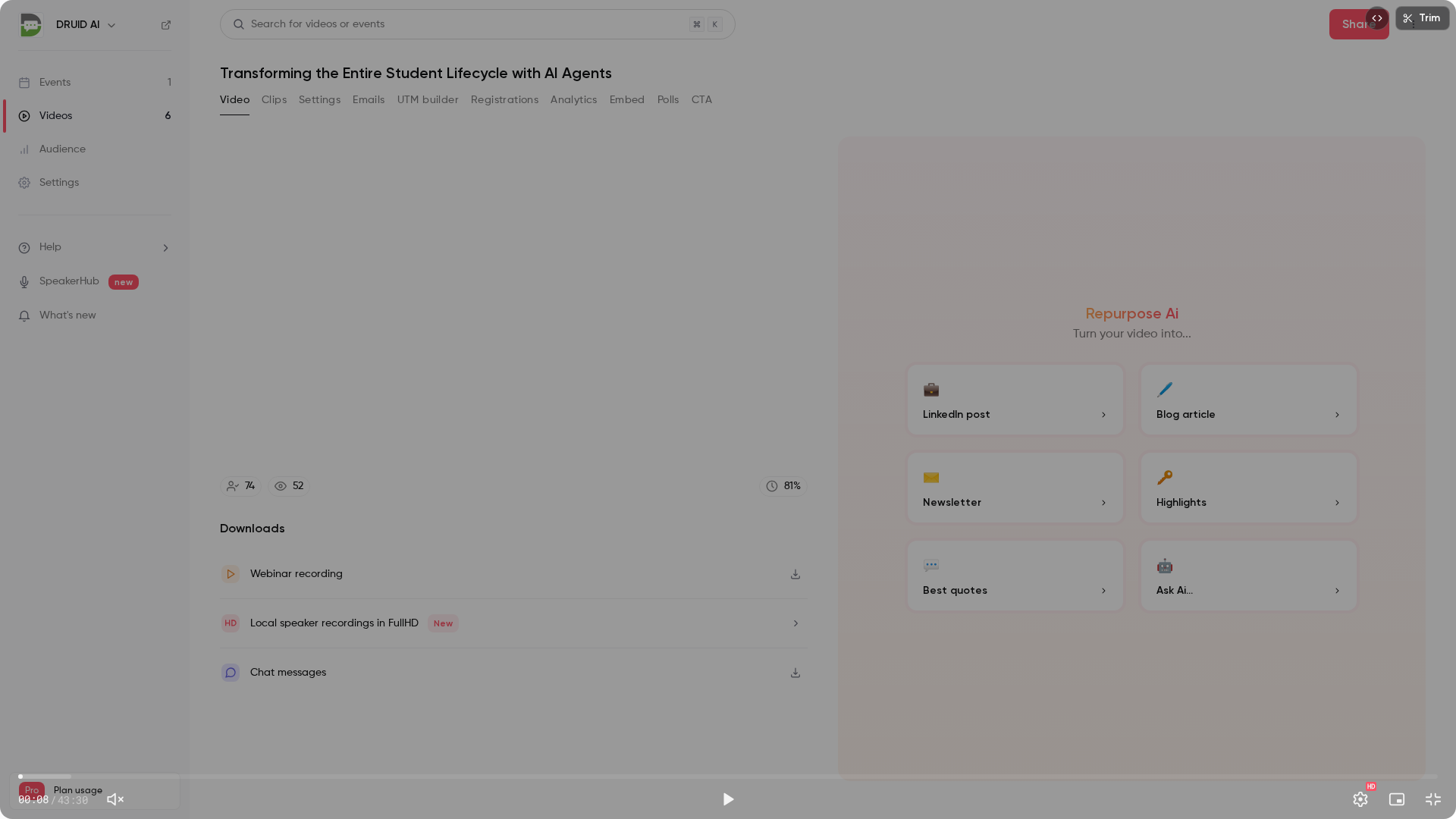 click on "Trim [TIME] [TIME] / [DURATION] HD" at bounding box center [728, 787] 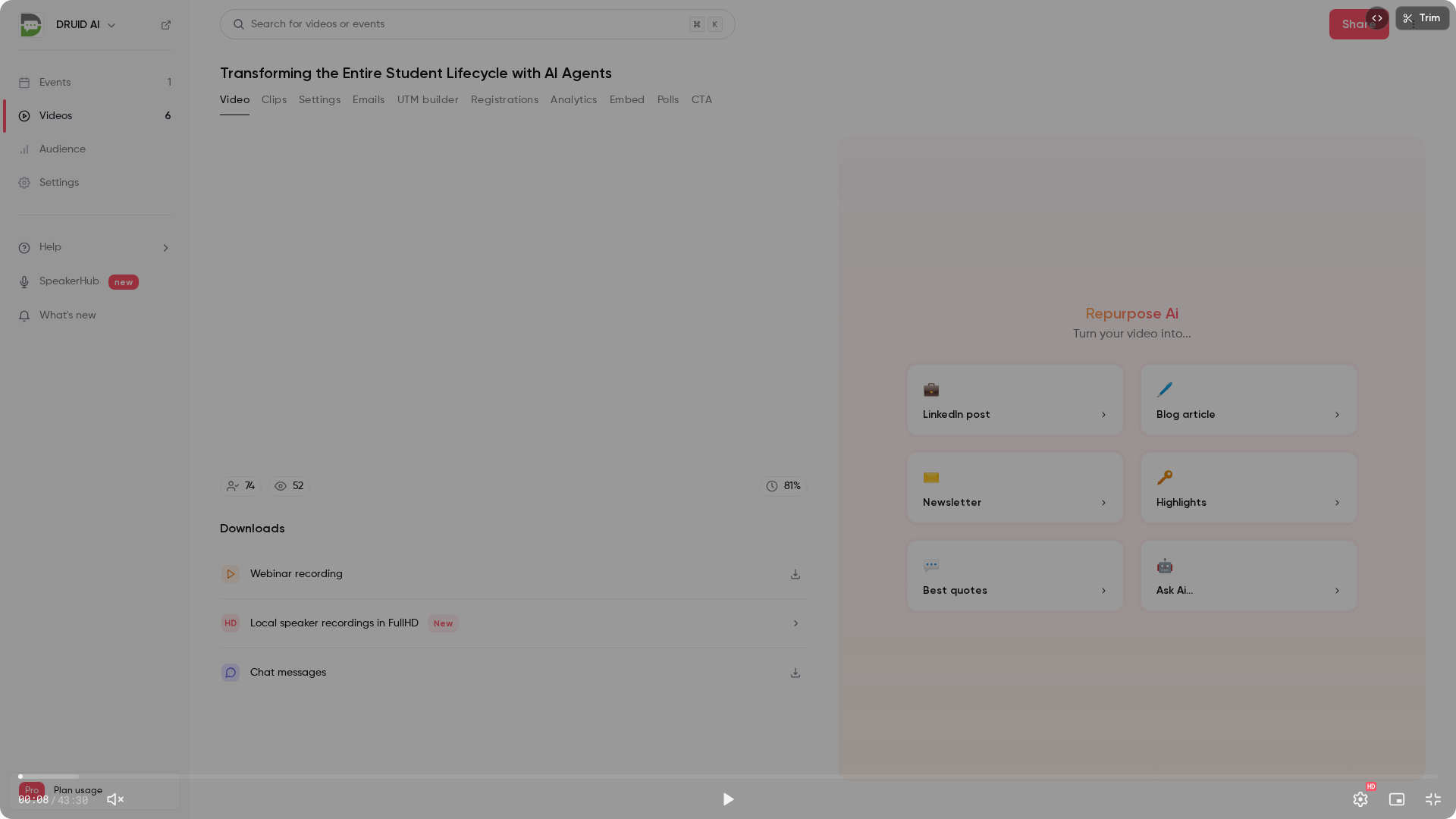 click on "Trim [TIME] [TIME] / [DURATION] HD" at bounding box center [728, 410] 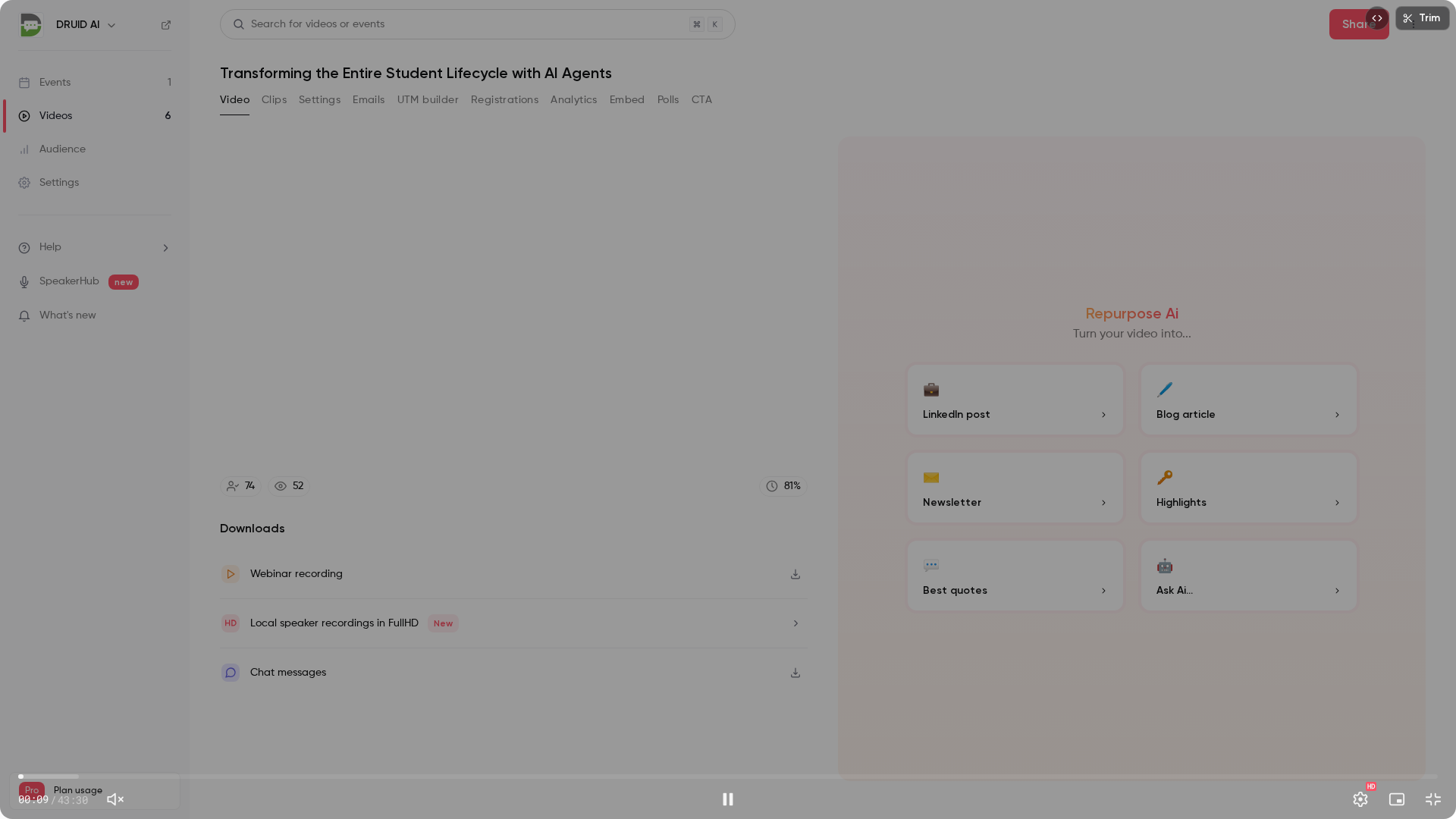 click on "00:09" at bounding box center [728, 777] 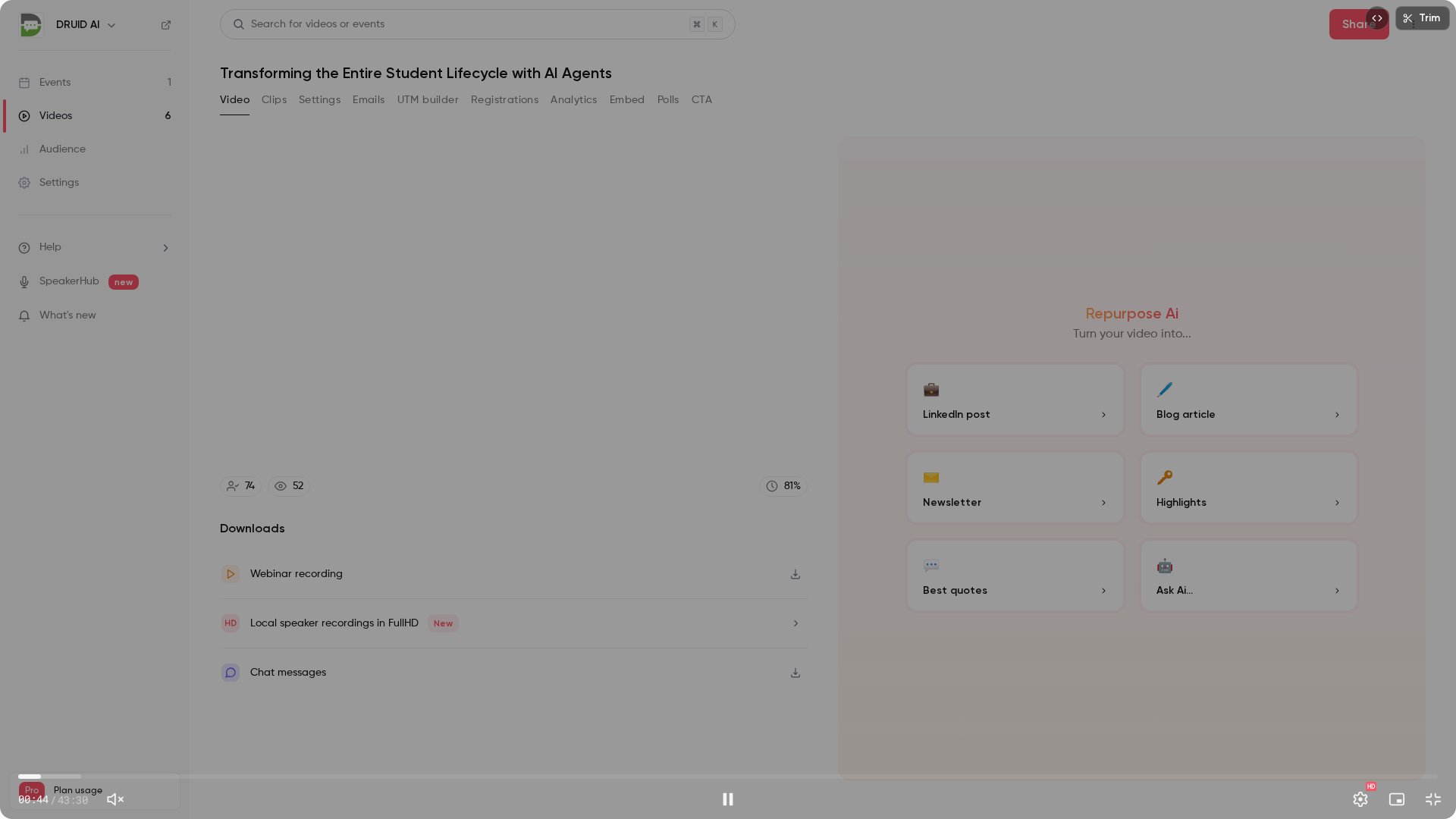 drag, startPoint x: 41, startPoint y: 779, endPoint x: 138, endPoint y: 770, distance: 97.41663 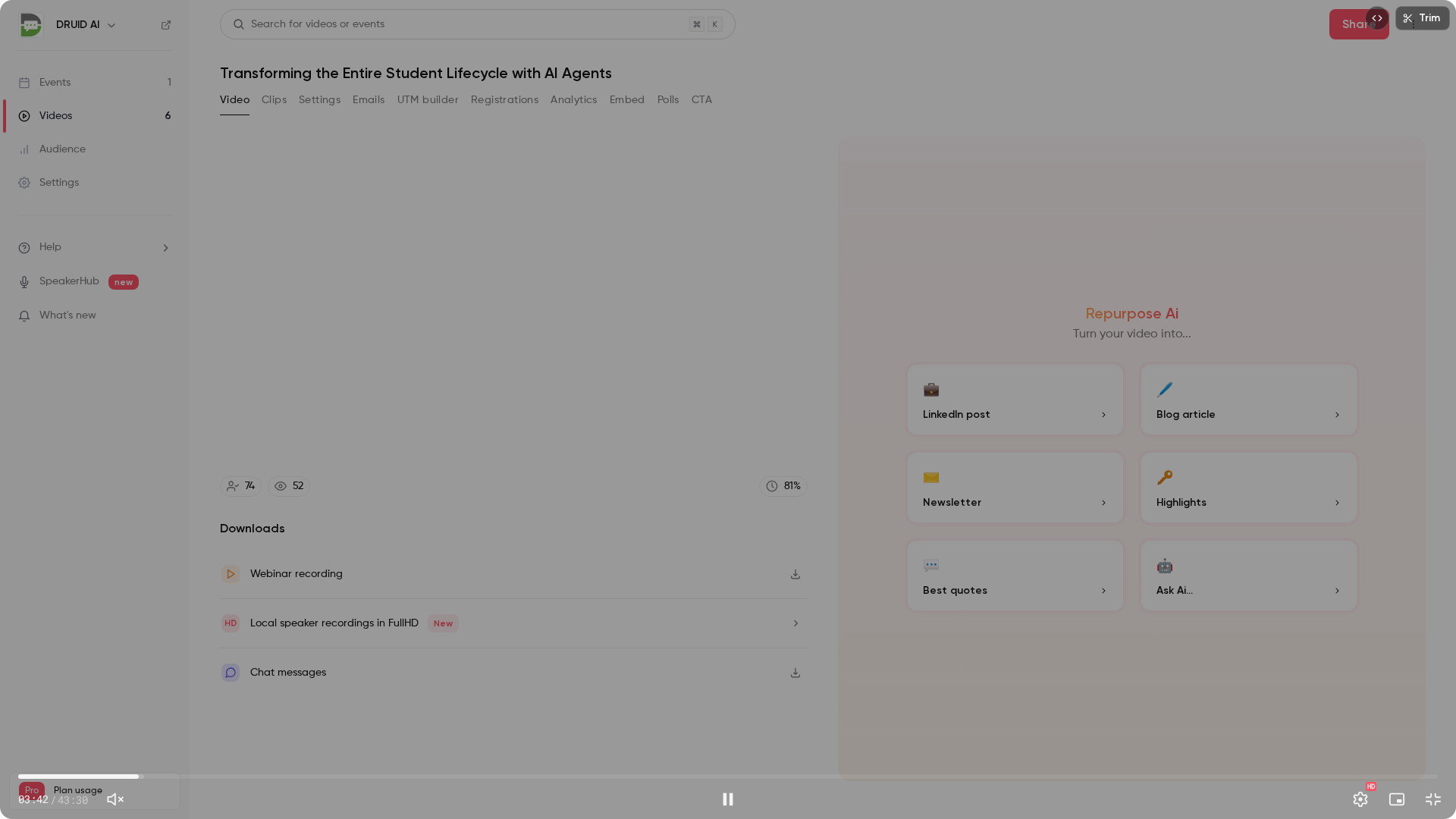 type on "*****" 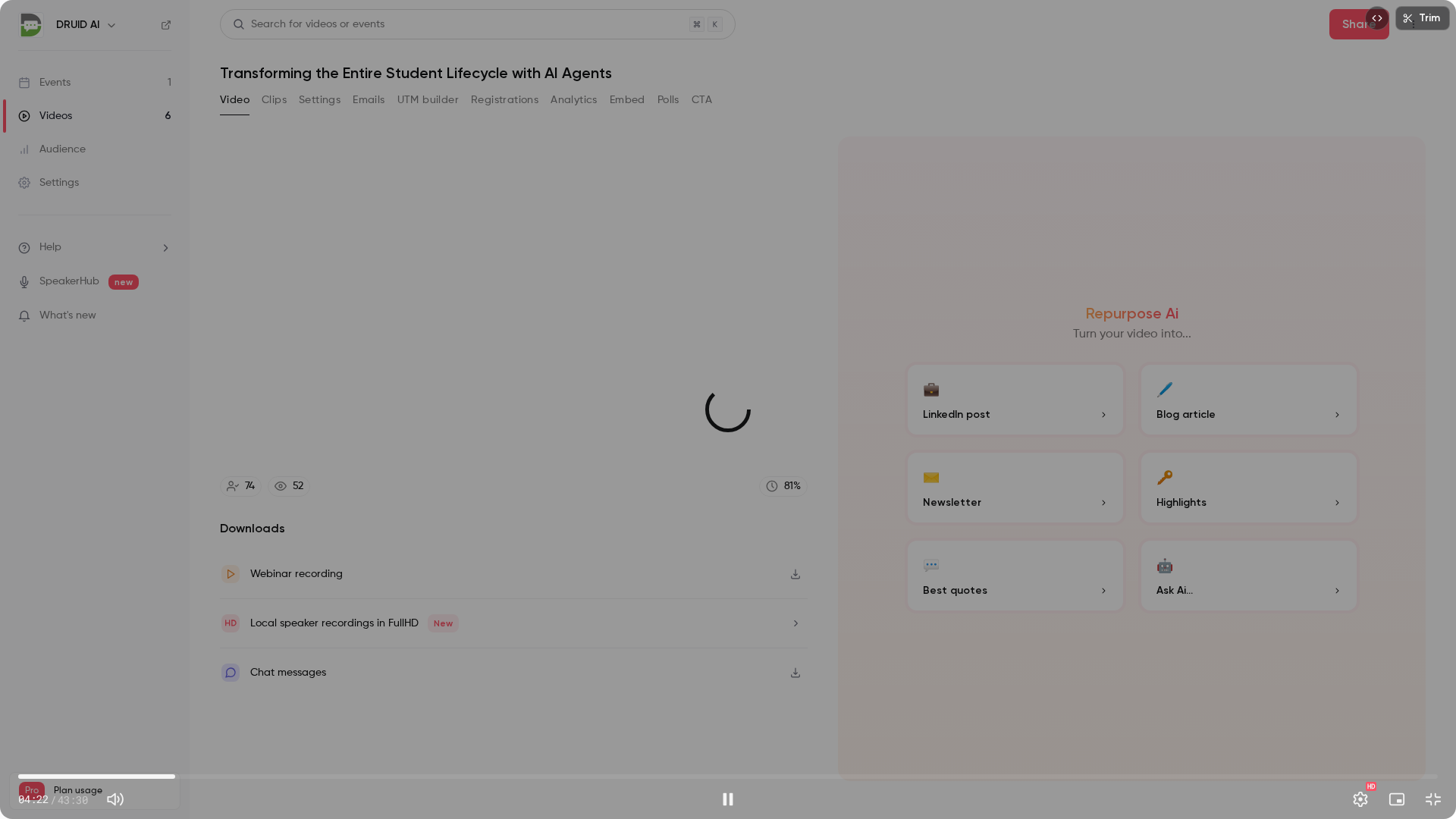 drag, startPoint x: 137, startPoint y: 777, endPoint x: 175, endPoint y: 777, distance: 38 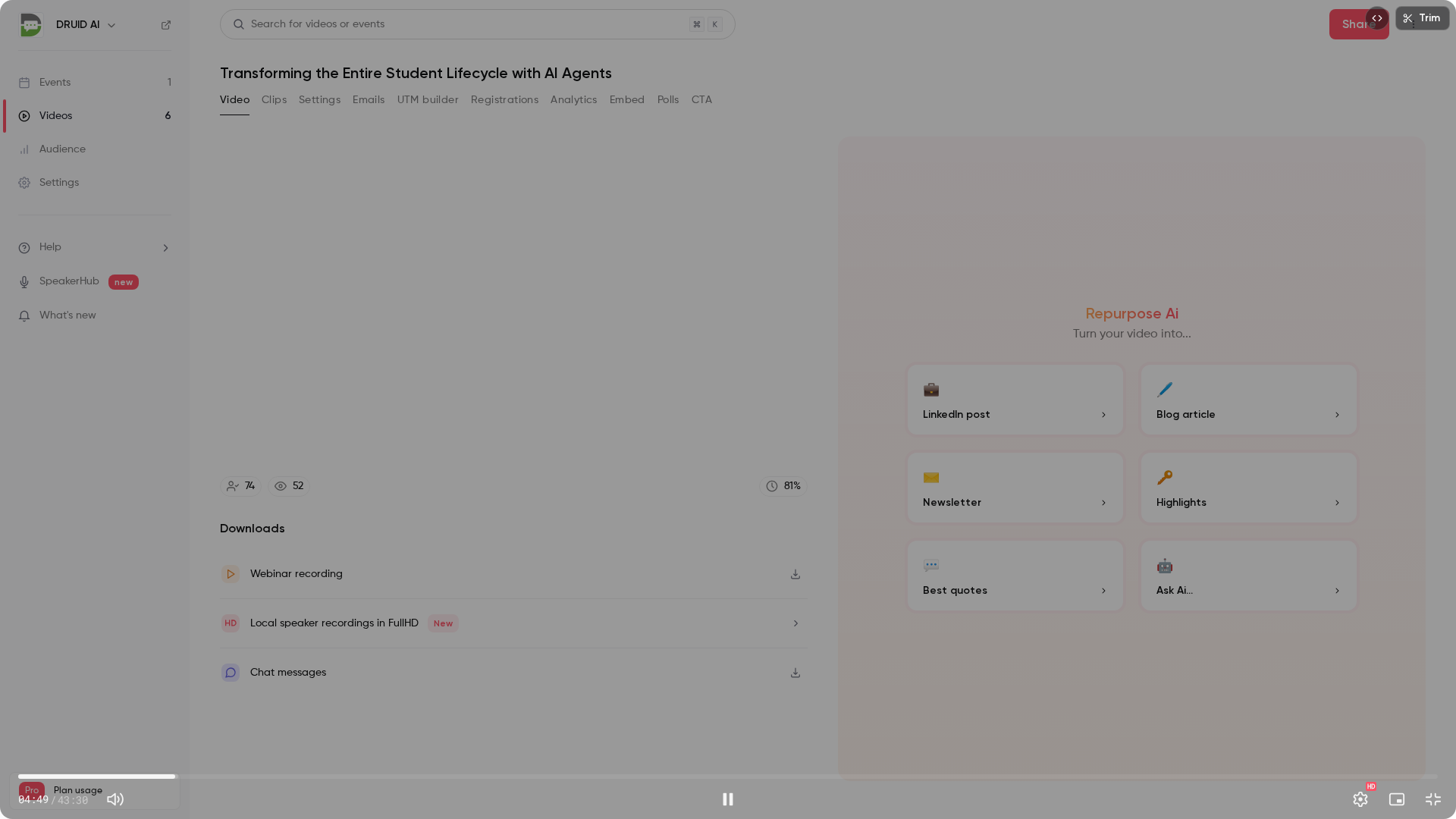 drag, startPoint x: 175, startPoint y: 776, endPoint x: 211, endPoint y: 773, distance: 36.124784 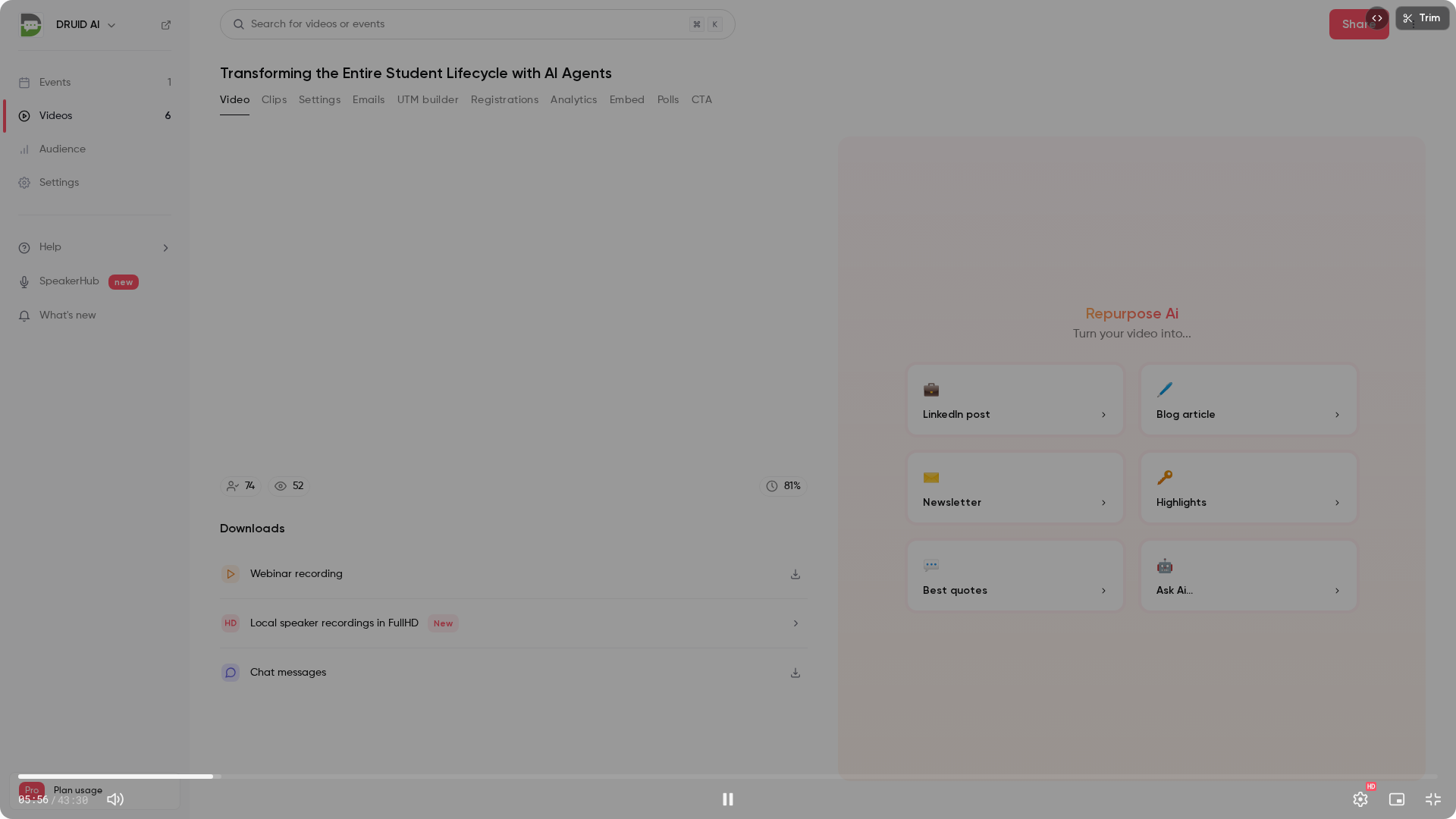 drag, startPoint x: 212, startPoint y: 777, endPoint x: 270, endPoint y: 776, distance: 58.00862 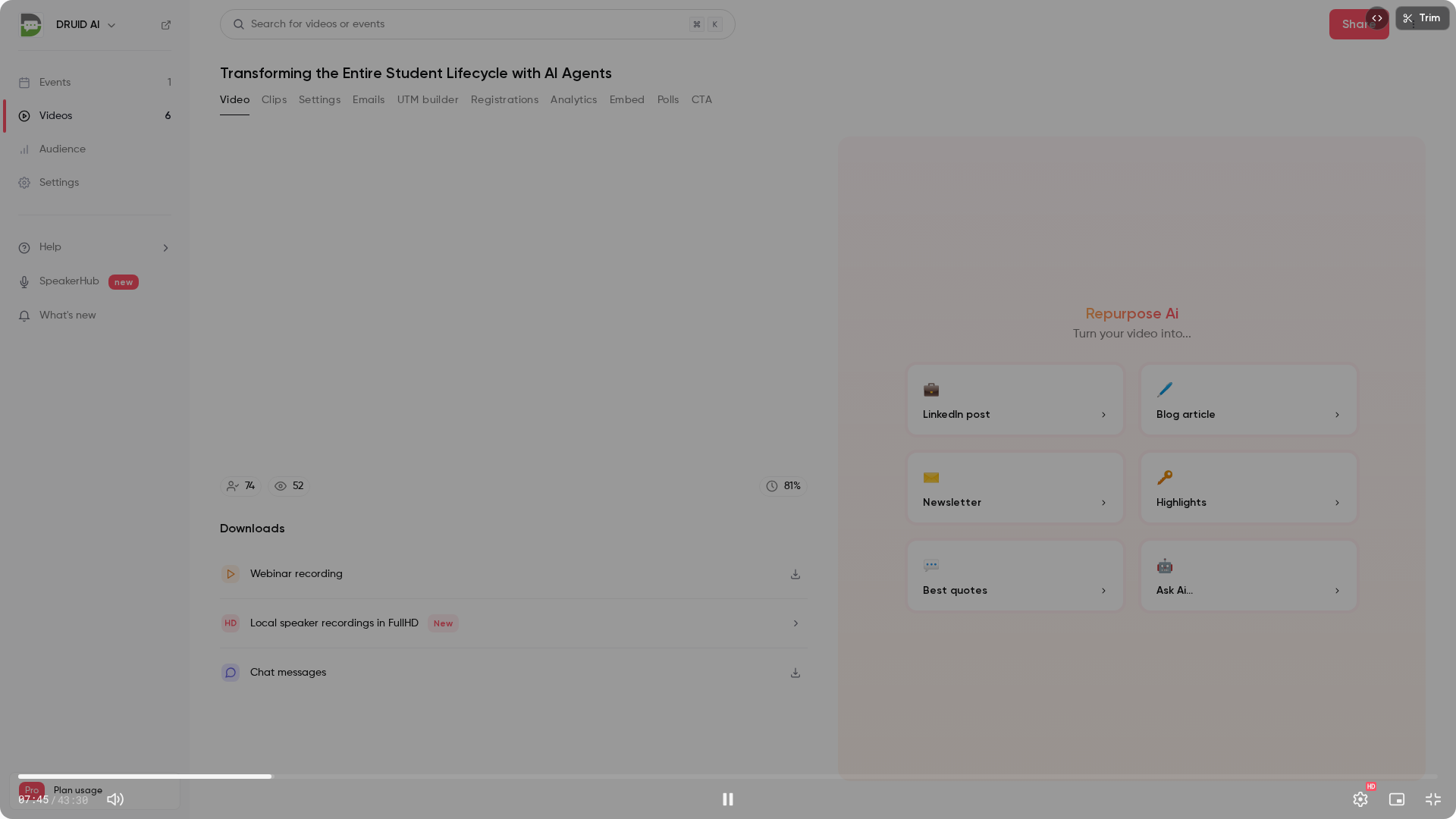 drag, startPoint x: 271, startPoint y: 774, endPoint x: 360, endPoint y: 768, distance: 89.20202 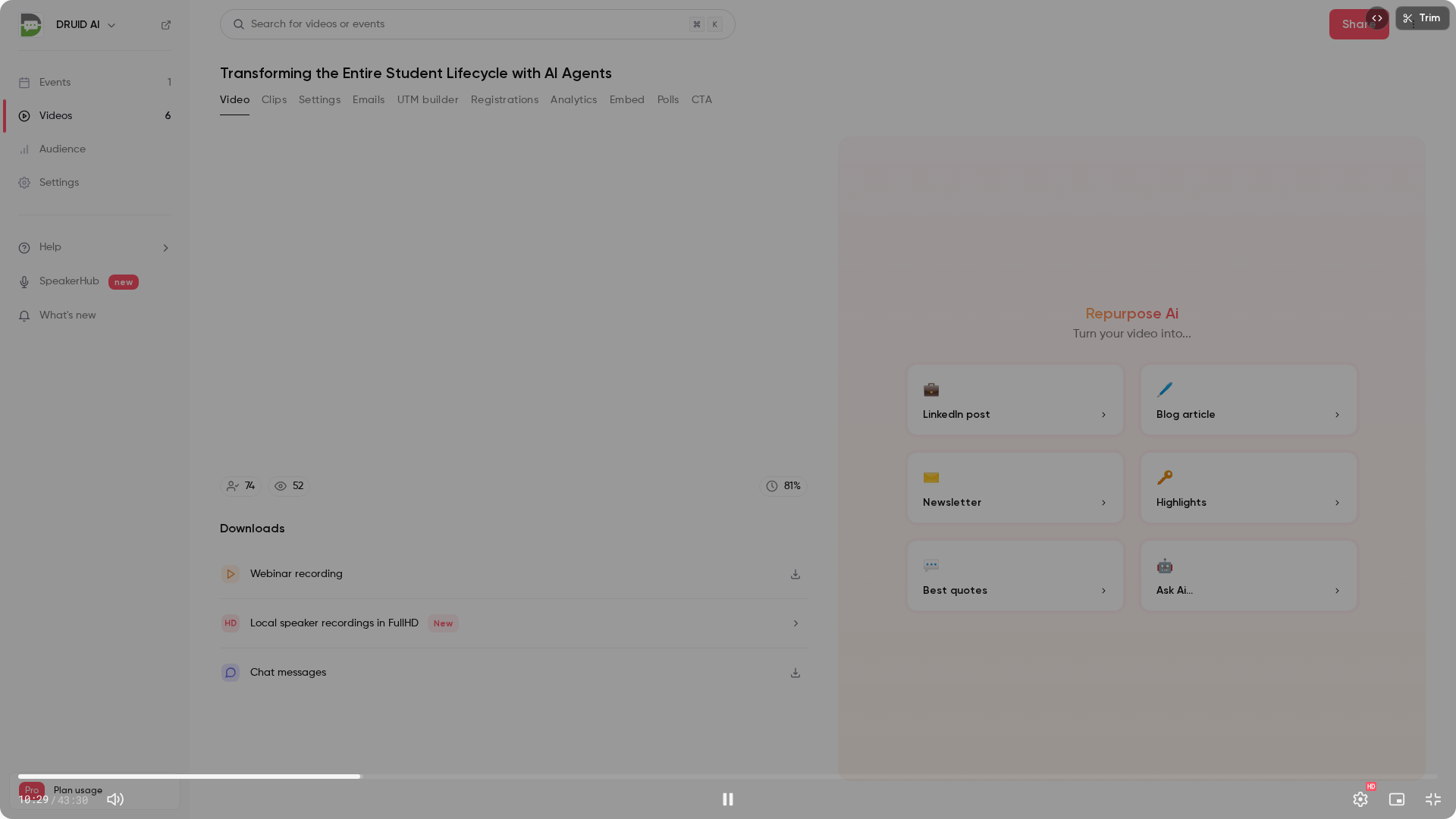 drag, startPoint x: 360, startPoint y: 768, endPoint x: 340, endPoint y: 774, distance: 20.880613 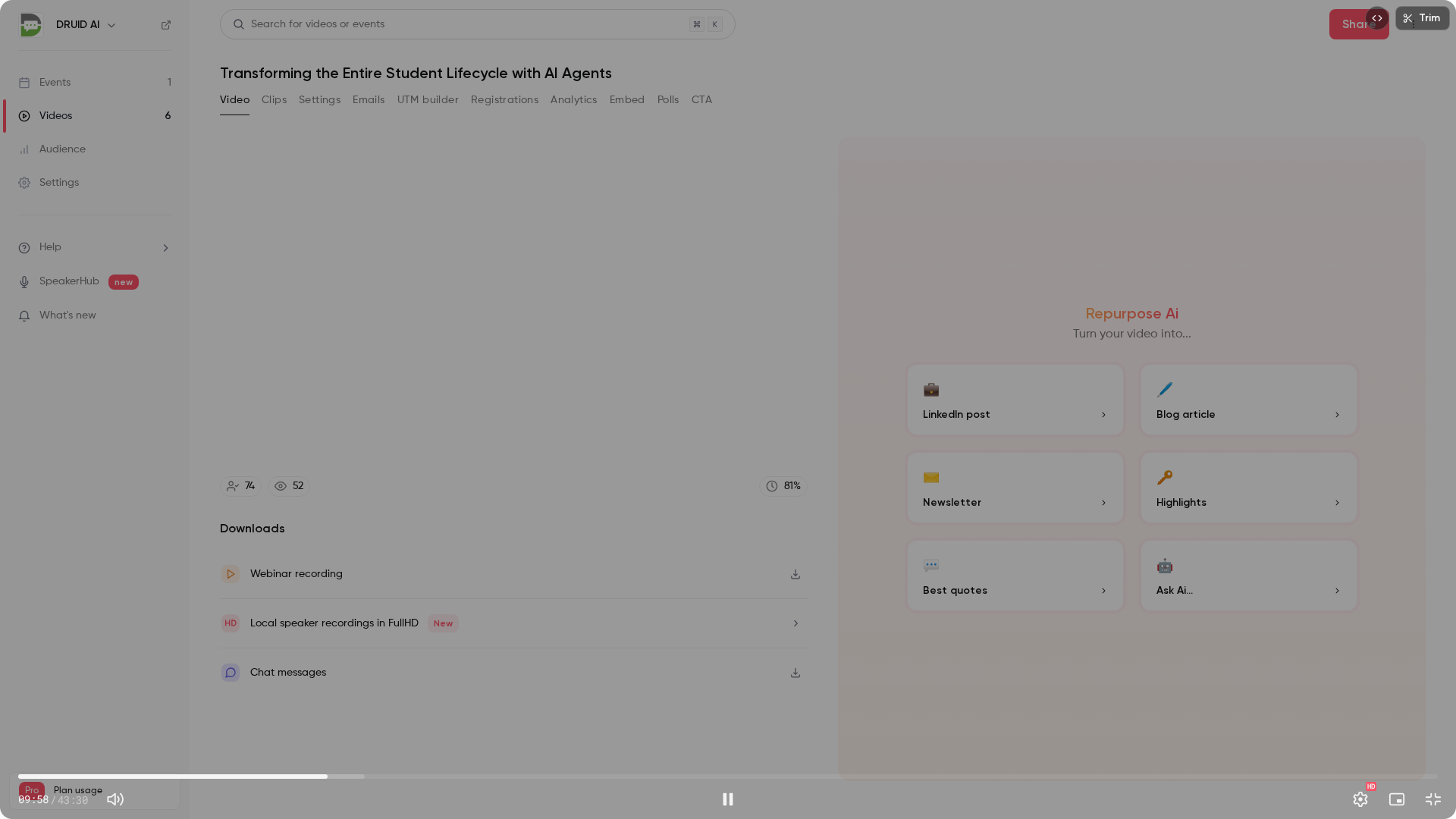 click on "[TIME]" at bounding box center (728, 777) 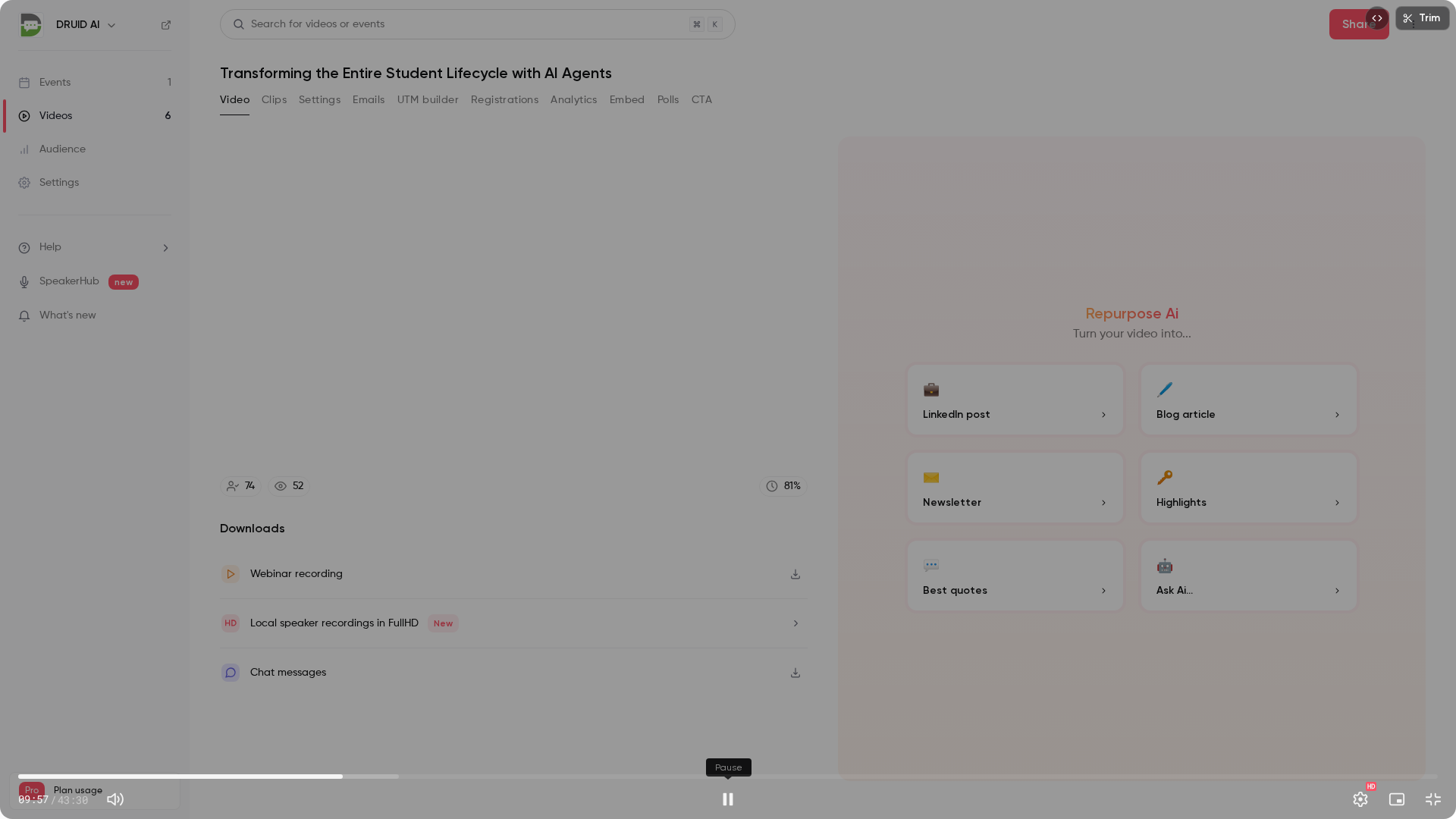 click at bounding box center (728, 799) 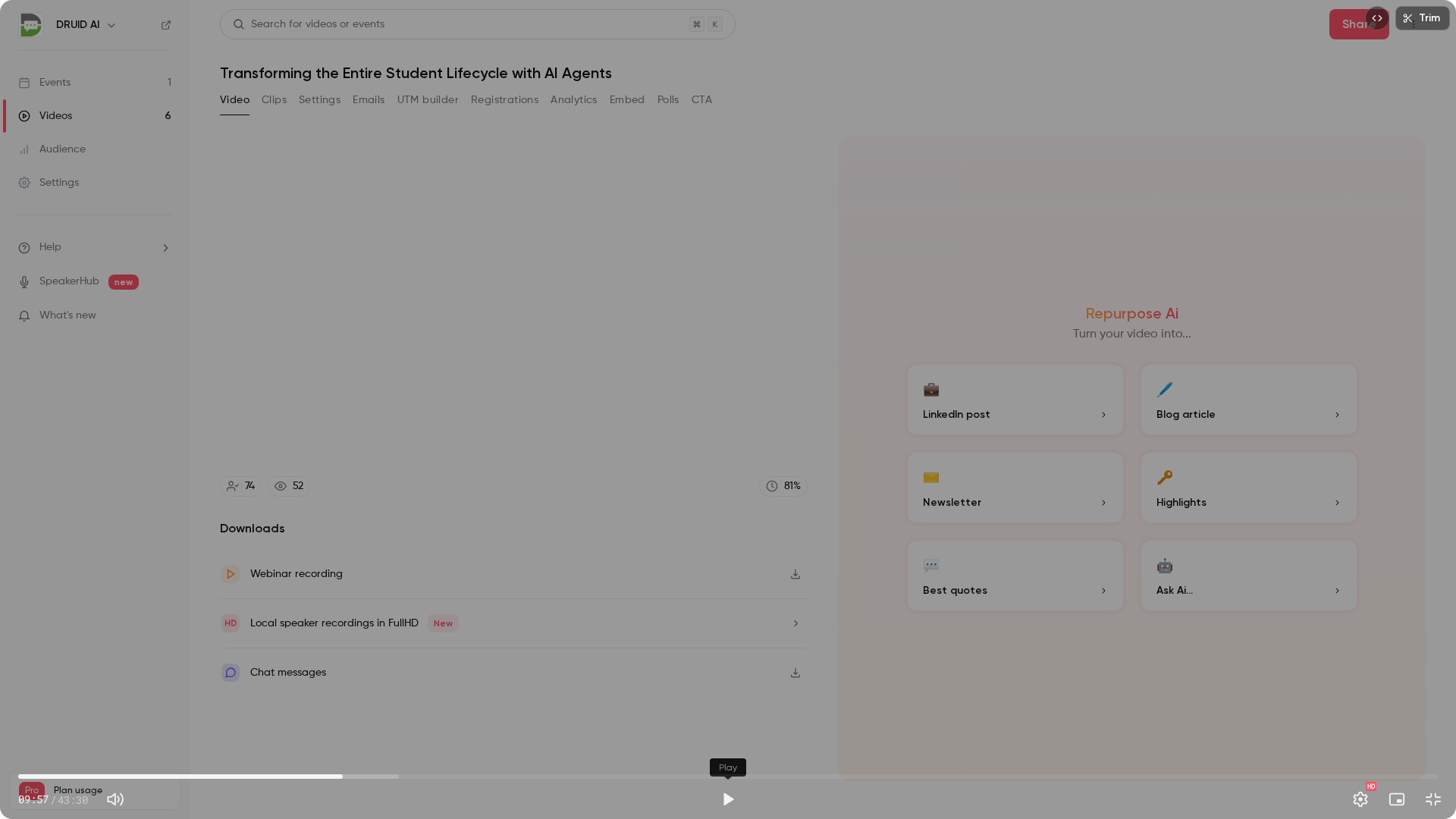 click at bounding box center [728, 799] 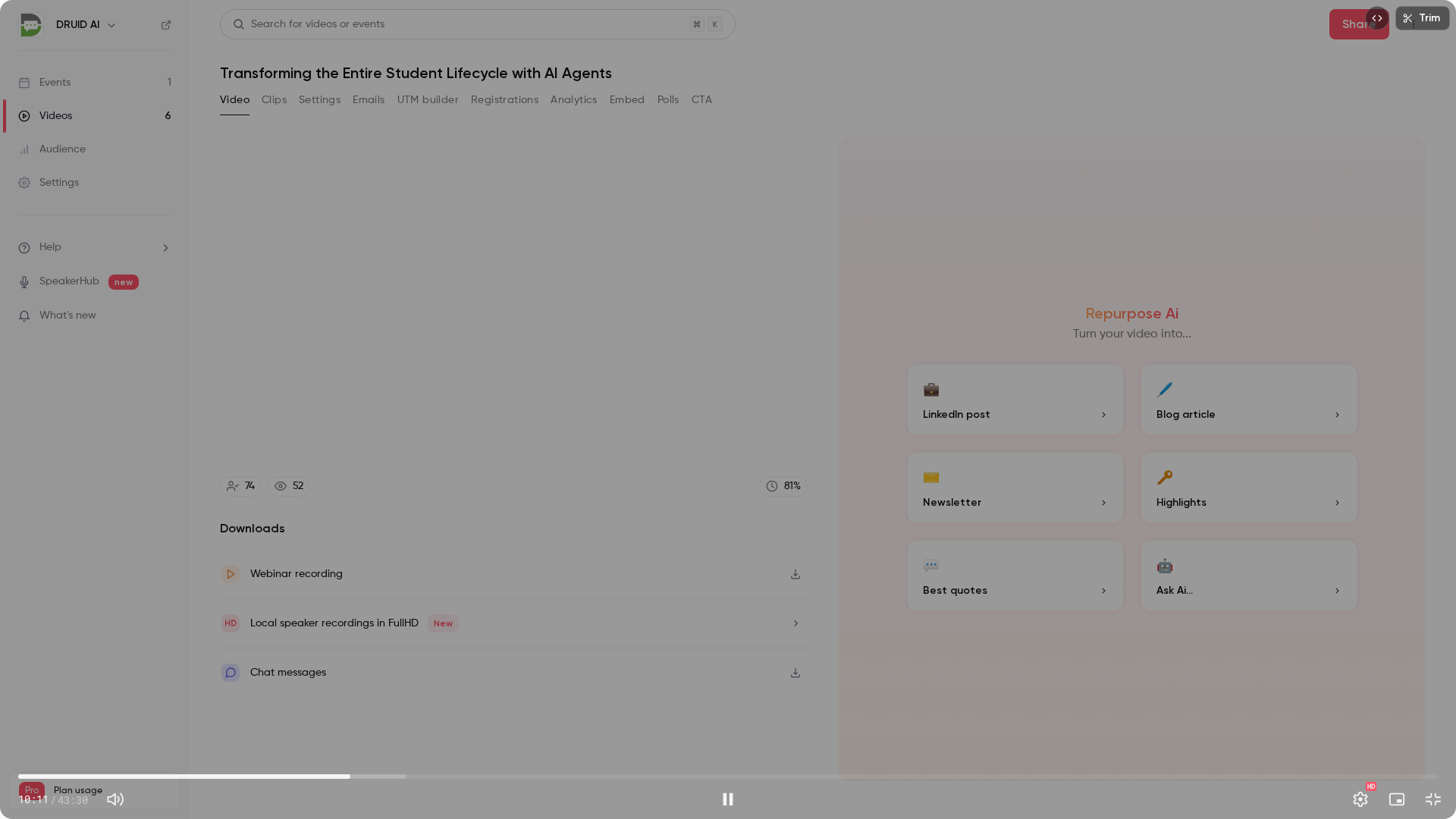click on "10:11" at bounding box center [728, 777] 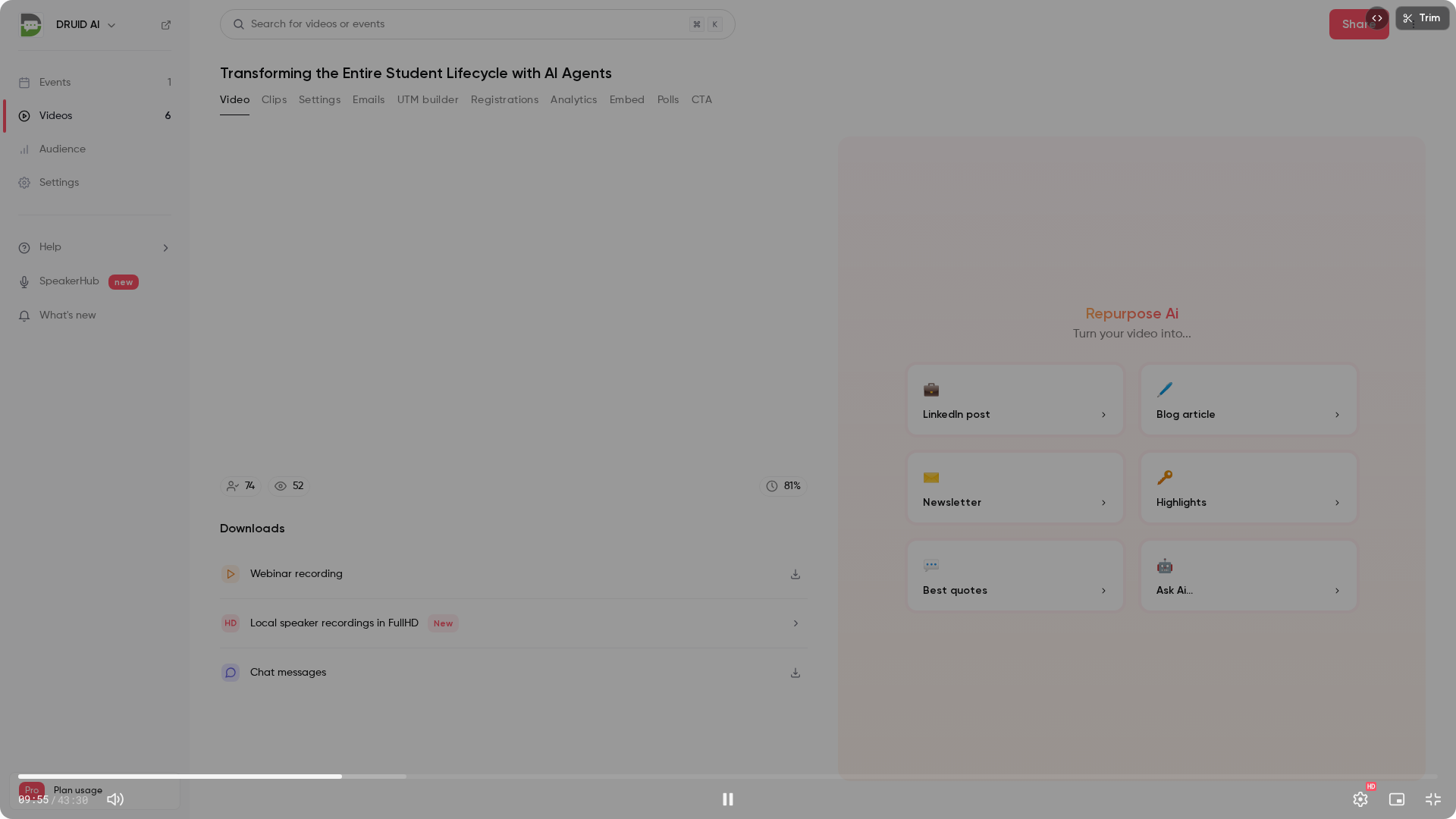 click on "09:55" at bounding box center [728, 777] 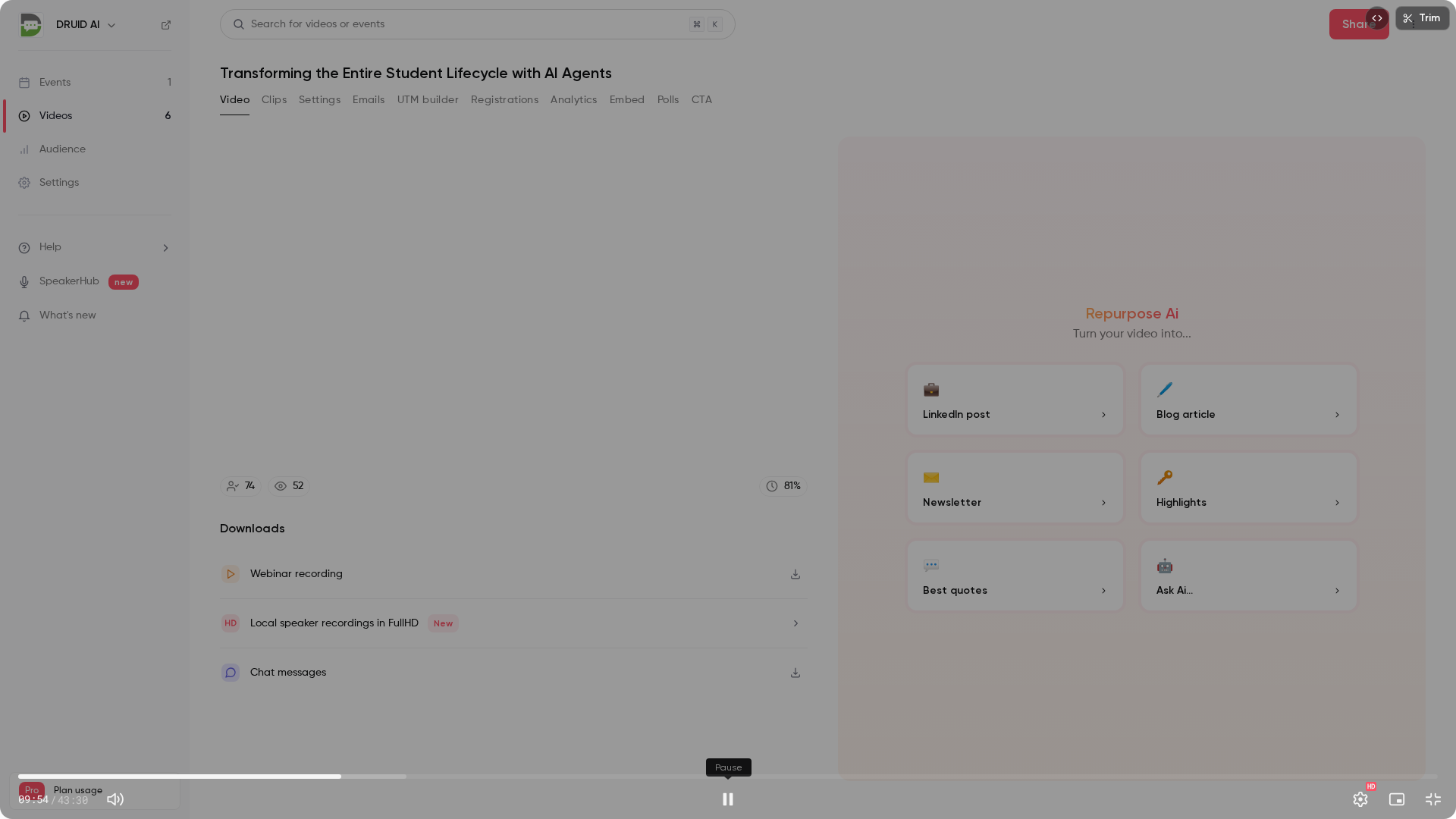 click at bounding box center [728, 799] 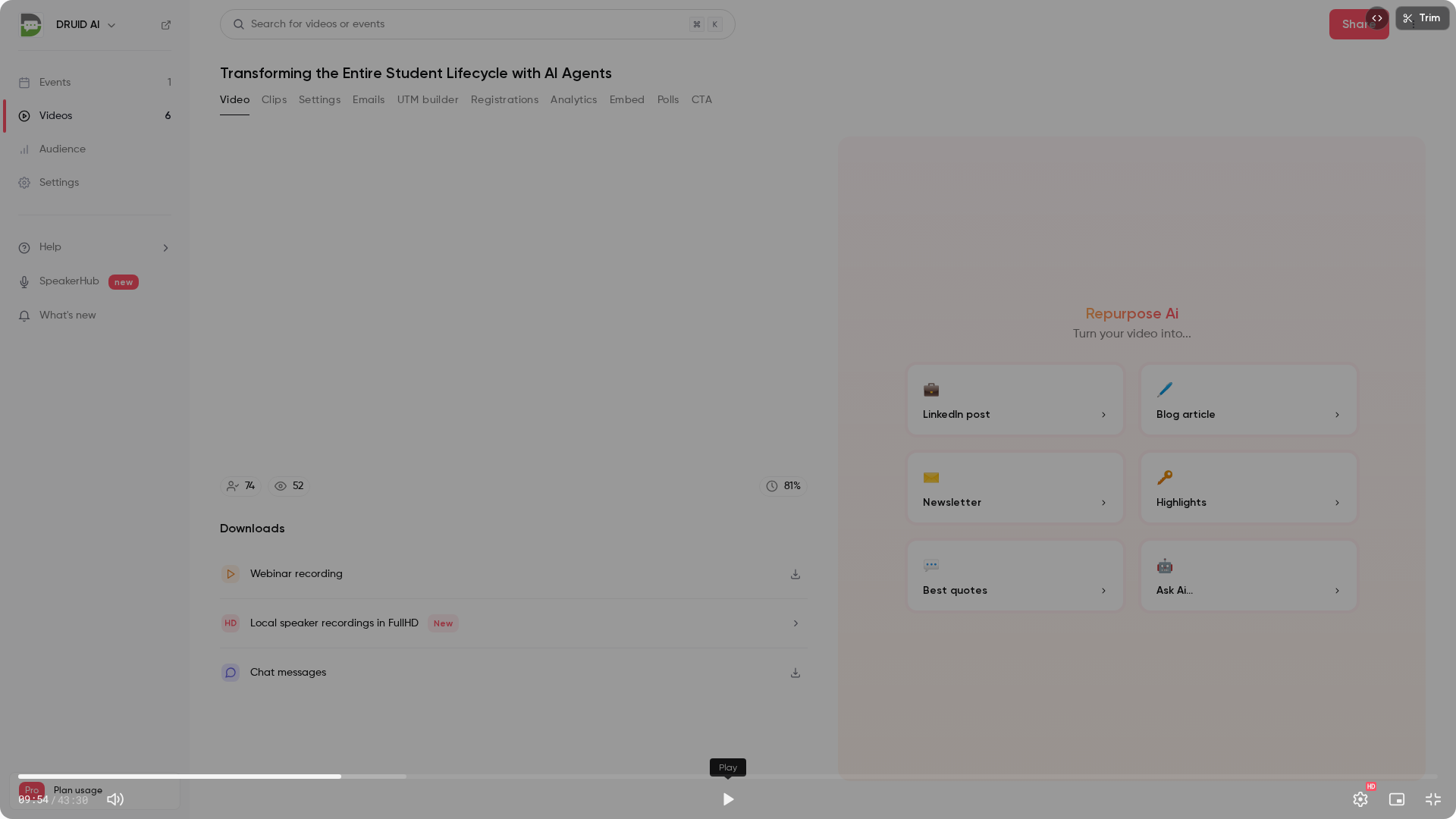click at bounding box center [728, 799] 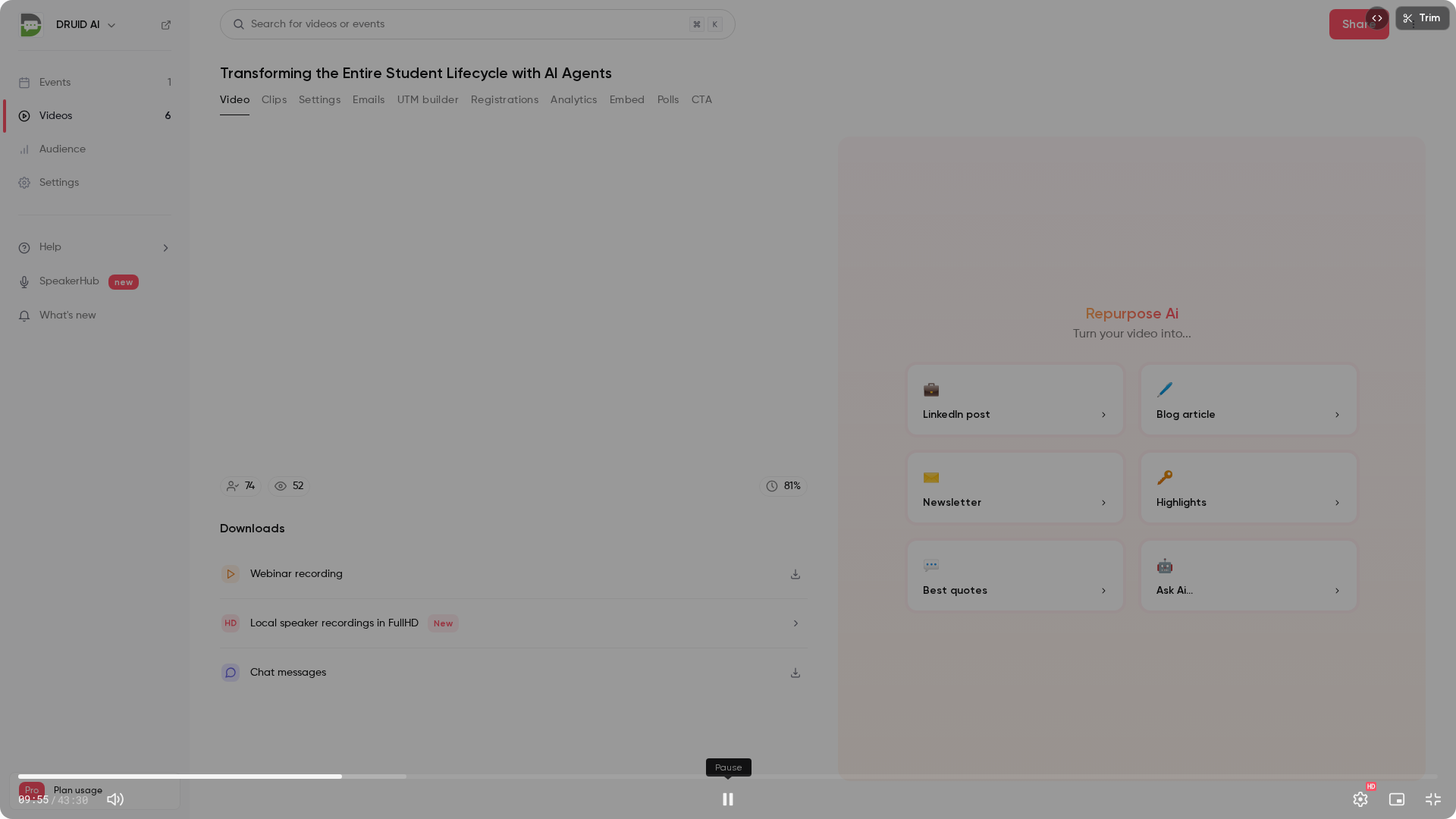 click at bounding box center (728, 799) 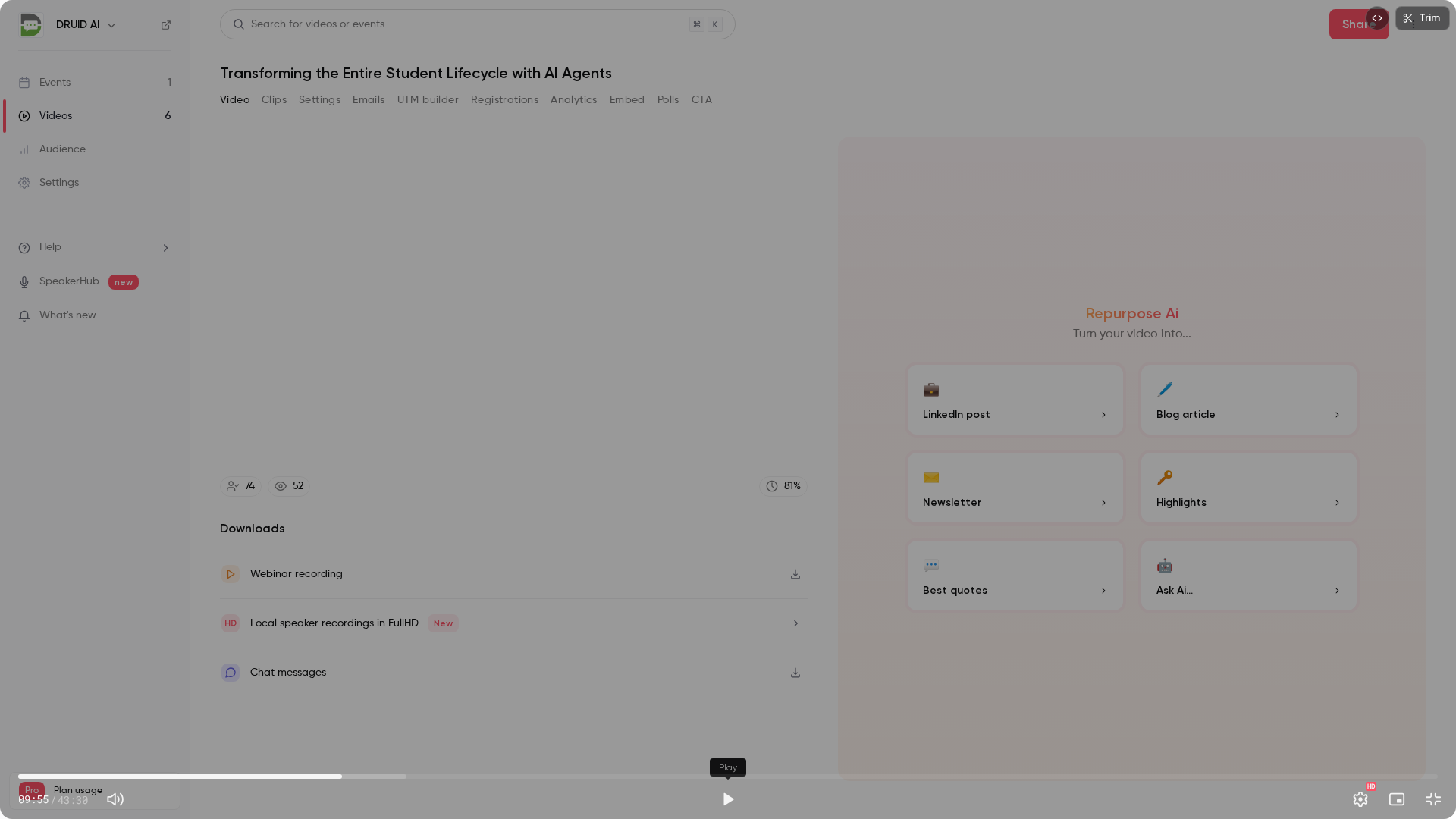 click at bounding box center (728, 799) 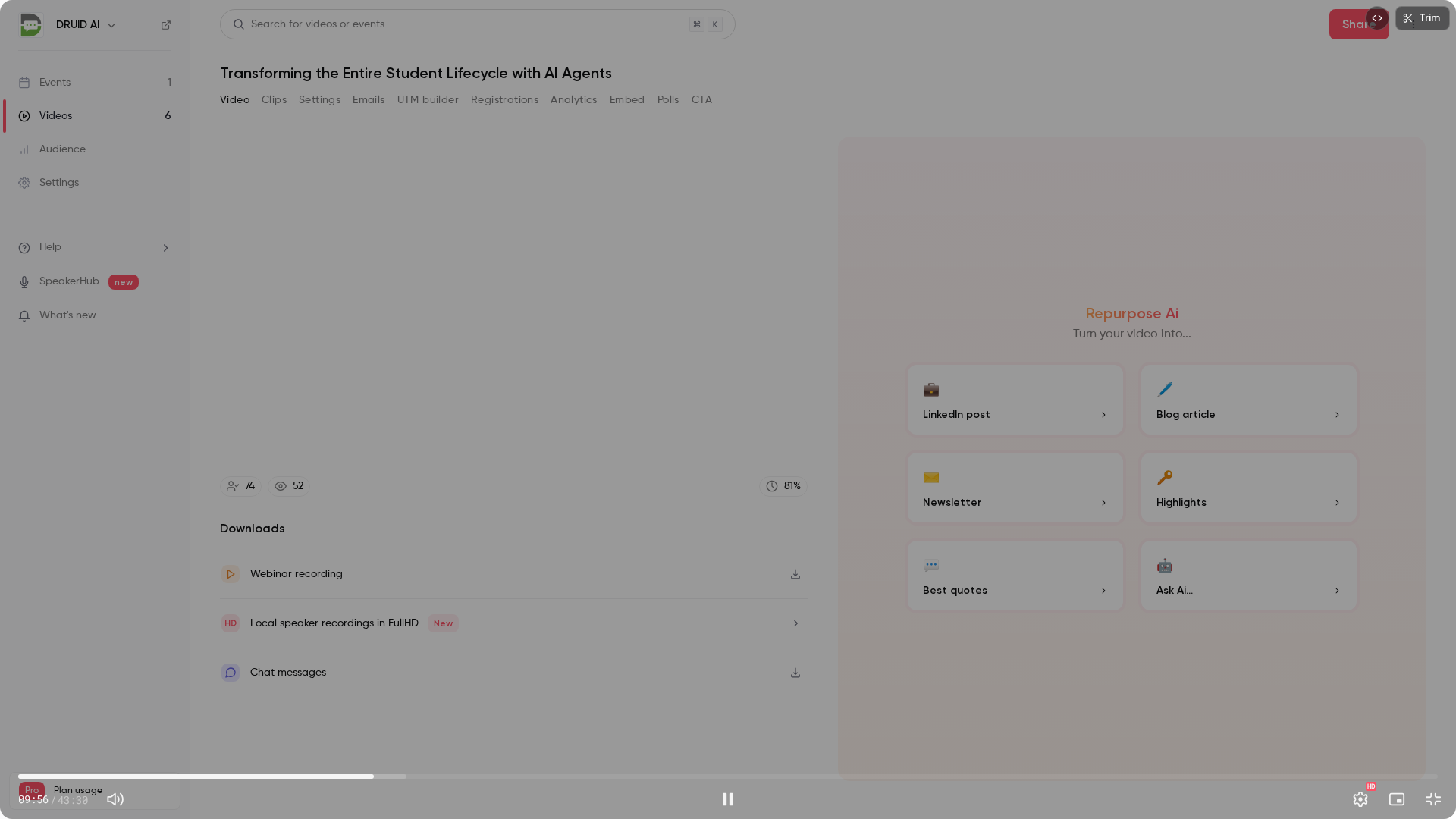 click on "10:54" at bounding box center (728, 777) 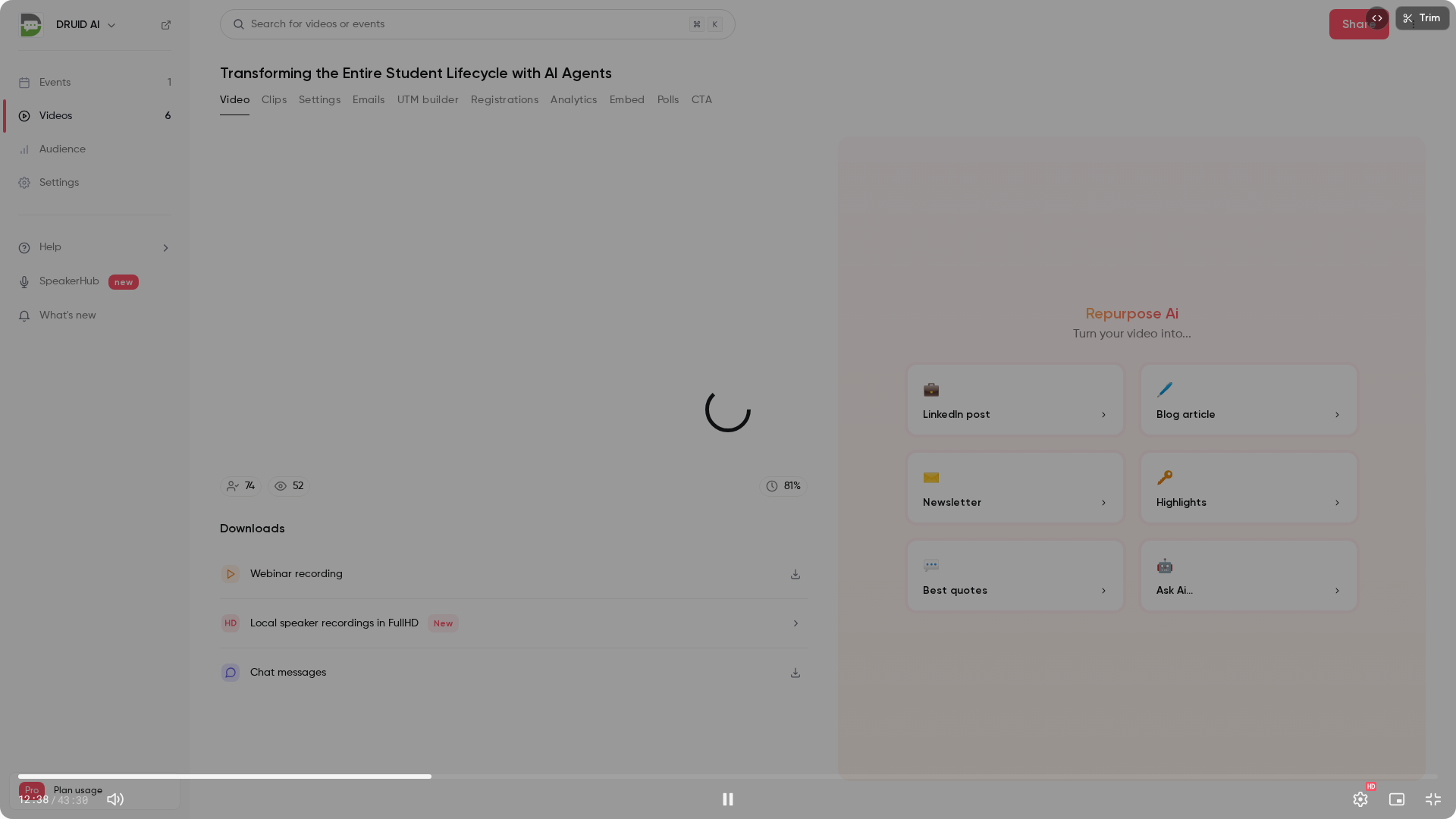 drag, startPoint x: 375, startPoint y: 777, endPoint x: 436, endPoint y: 776, distance: 61.0082 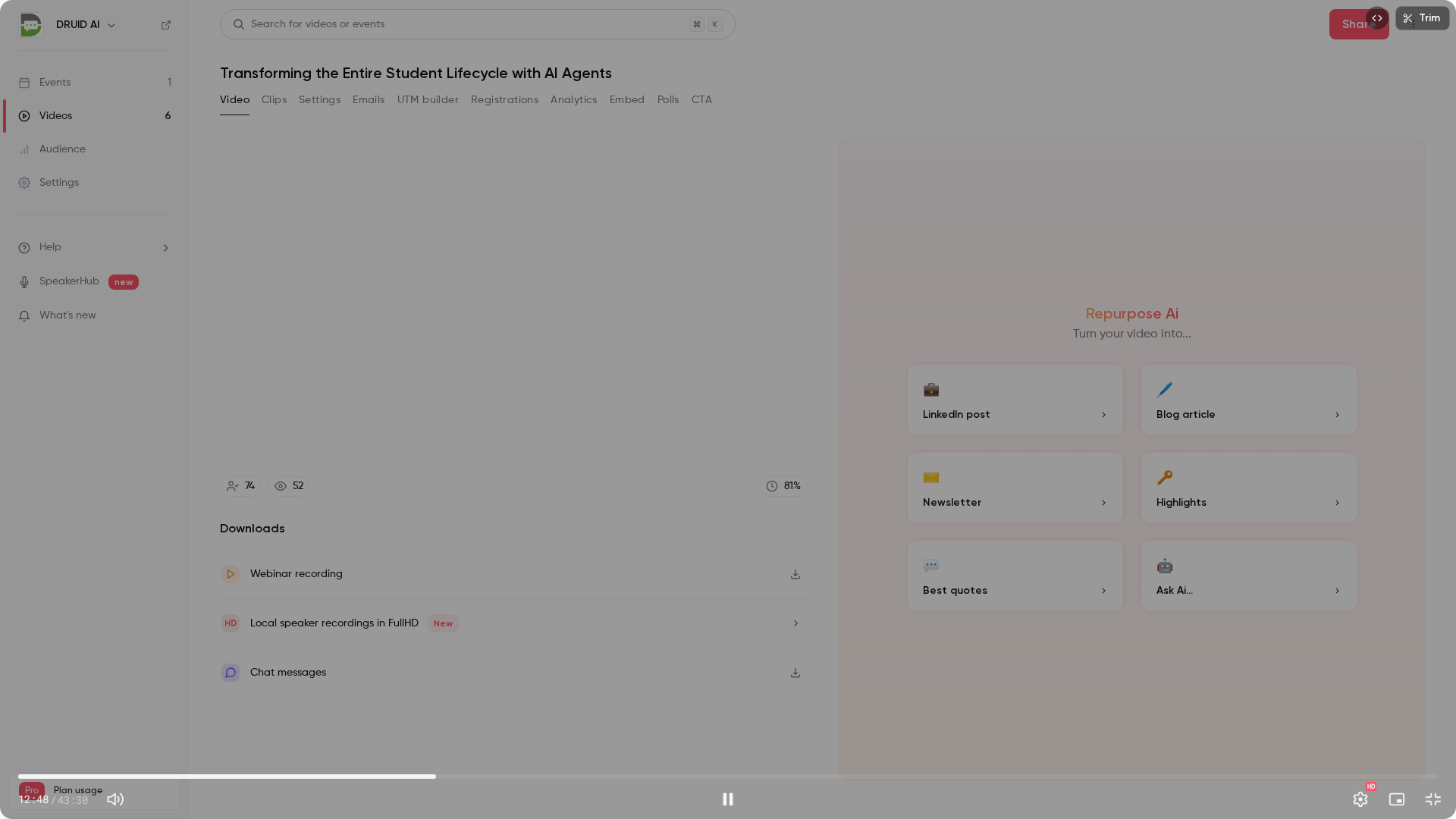 drag, startPoint x: 436, startPoint y: 776, endPoint x: 536, endPoint y: 774, distance: 100.02 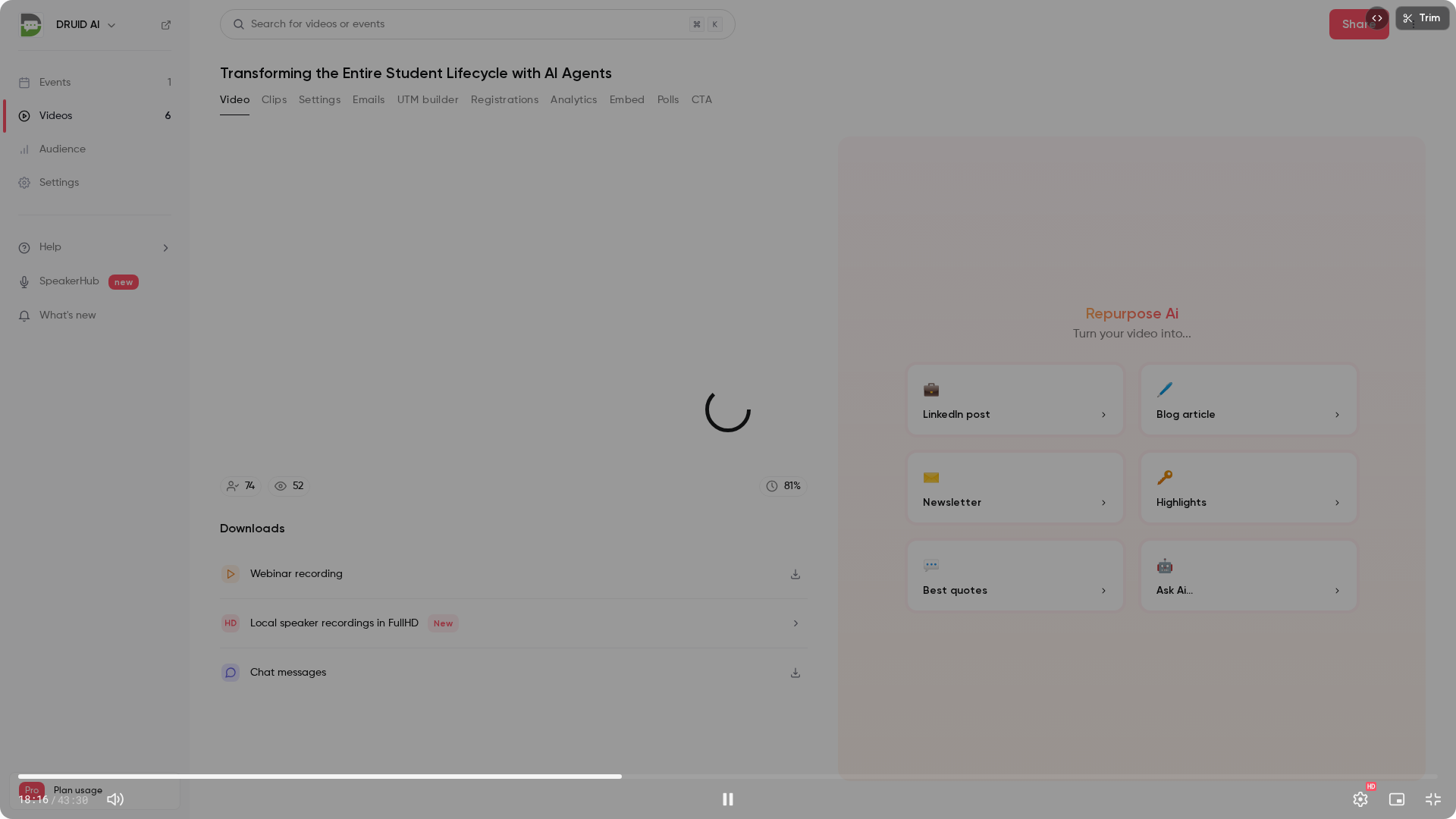 drag, startPoint x: 536, startPoint y: 774, endPoint x: 623, endPoint y: 772, distance: 87.02299 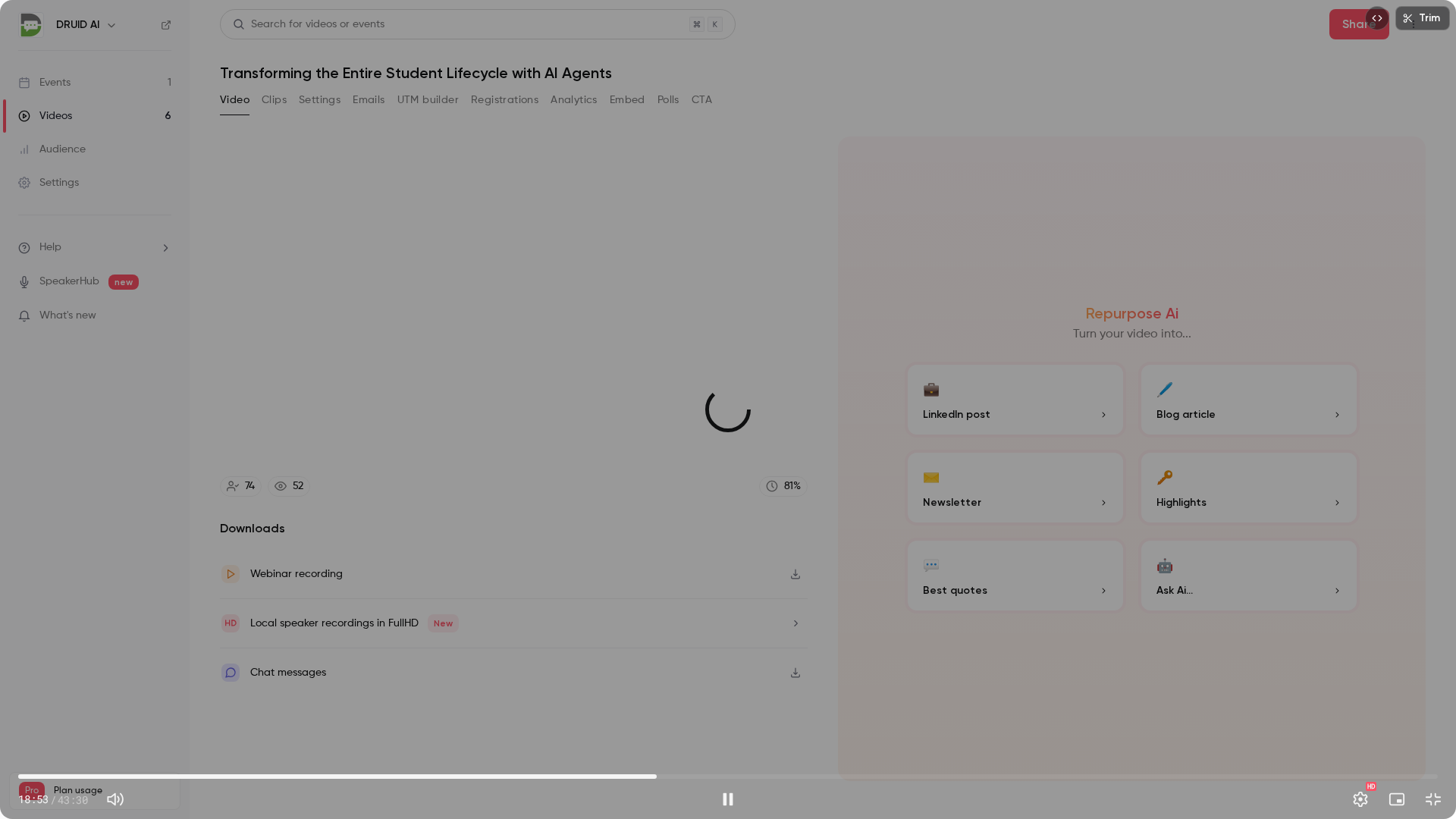 drag, startPoint x: 623, startPoint y: 778, endPoint x: 661, endPoint y: 776, distance: 38.0526 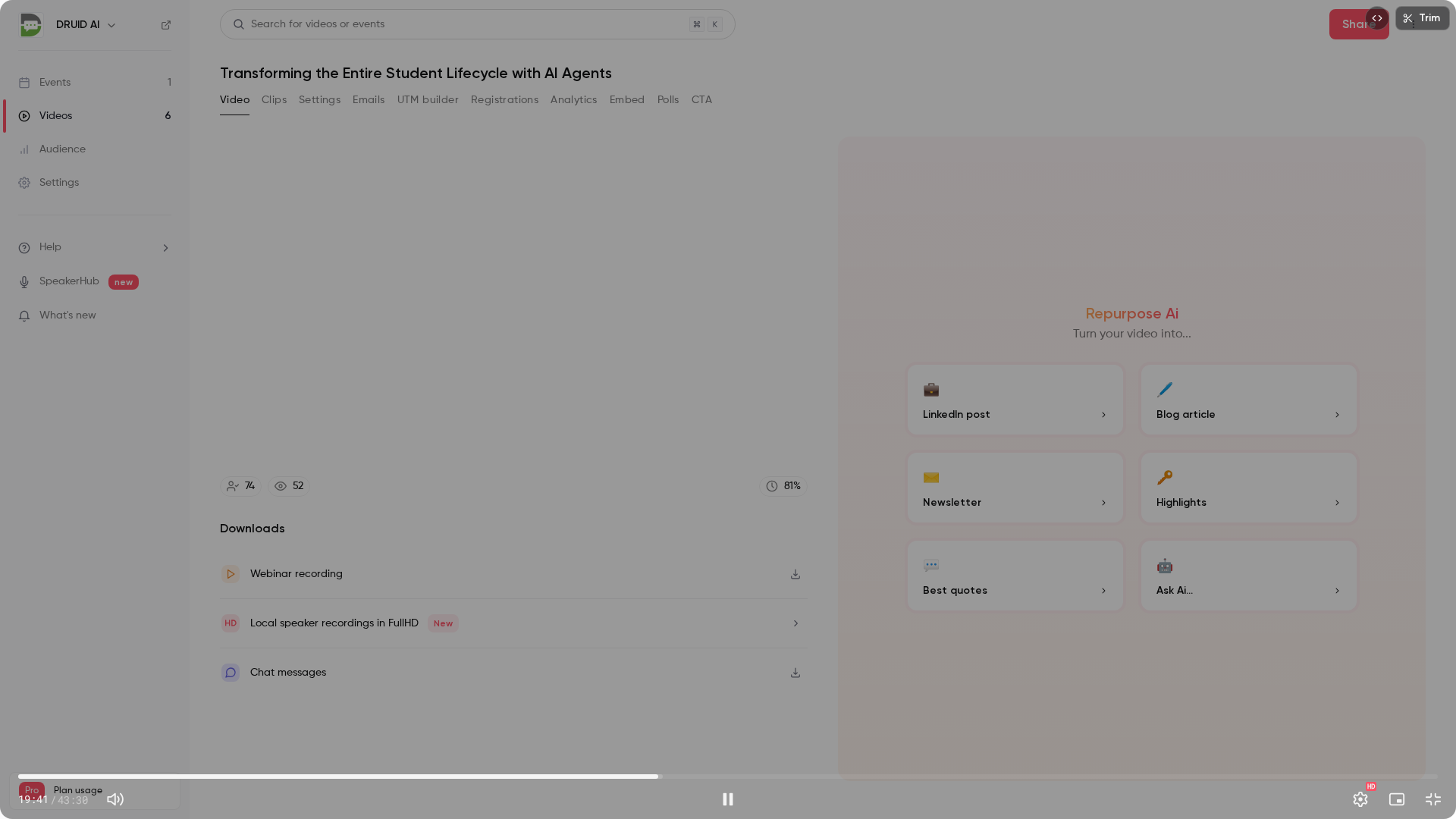 drag, startPoint x: 658, startPoint y: 776, endPoint x: 700, endPoint y: 764, distance: 43.68066 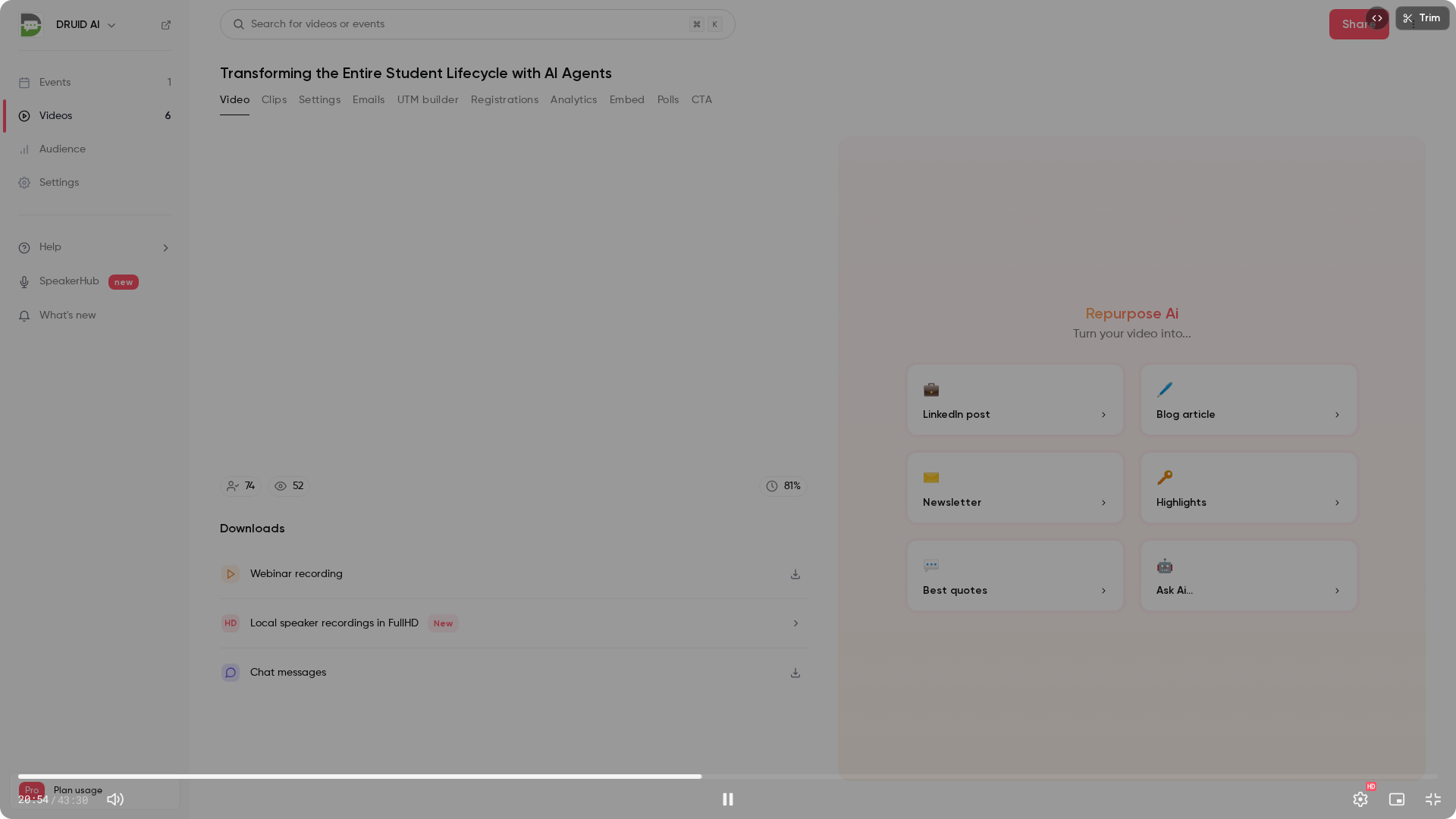 drag, startPoint x: 701, startPoint y: 776, endPoint x: 730, endPoint y: 777, distance: 29.017236 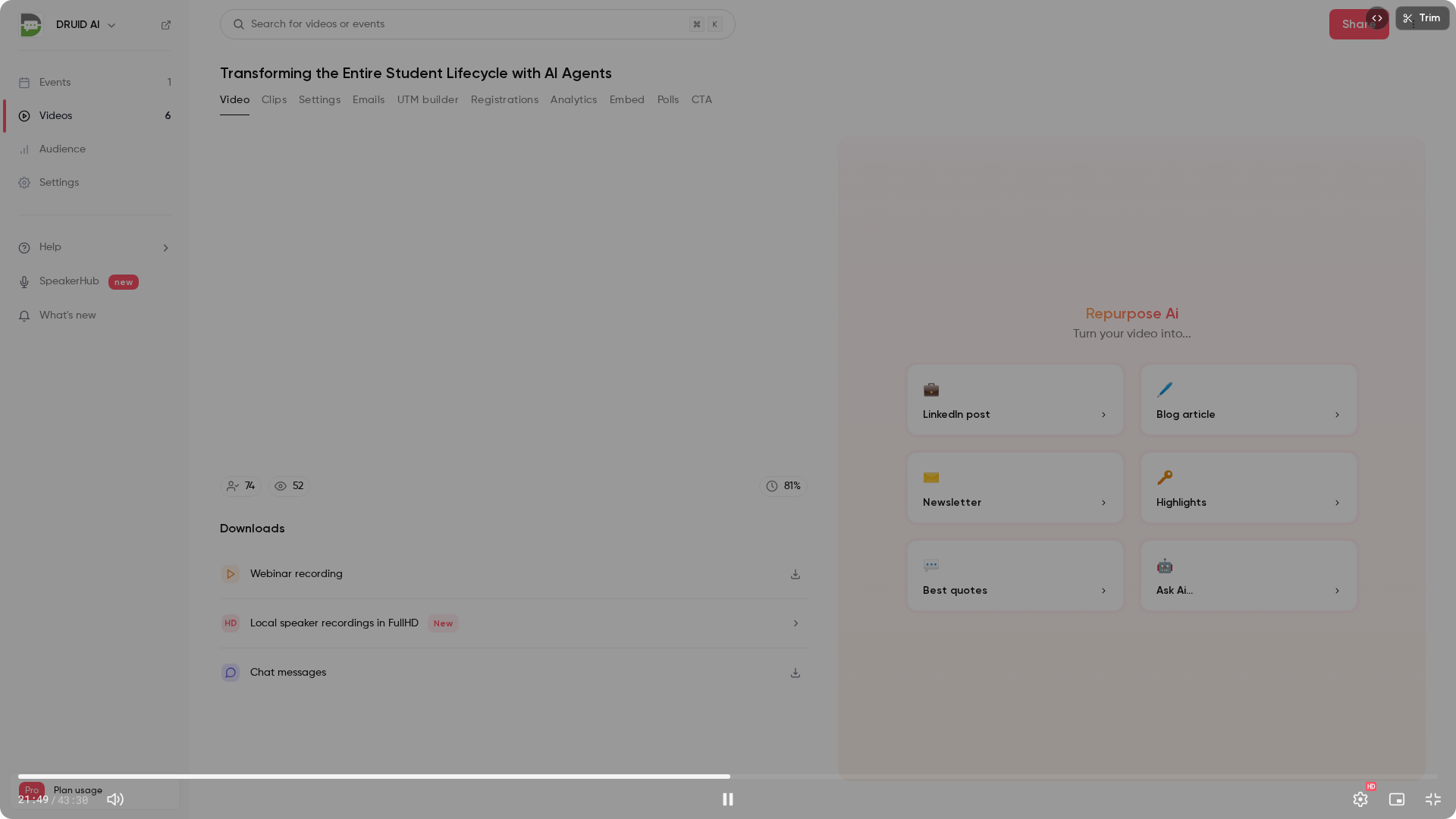 drag, startPoint x: 730, startPoint y: 777, endPoint x: 748, endPoint y: 768, distance: 20.124612 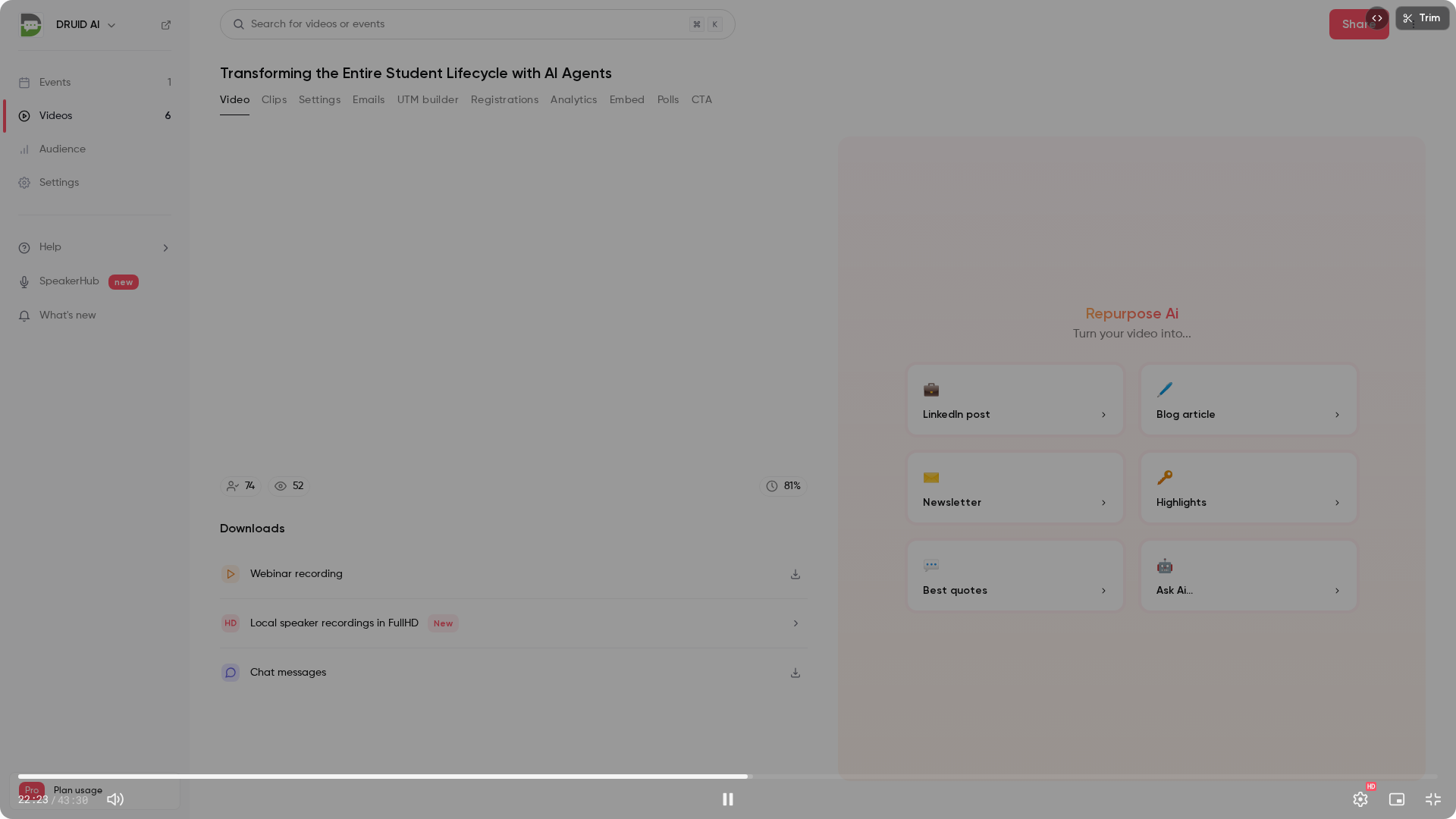 drag, startPoint x: 748, startPoint y: 776, endPoint x: 774, endPoint y: 766, distance: 27.856777 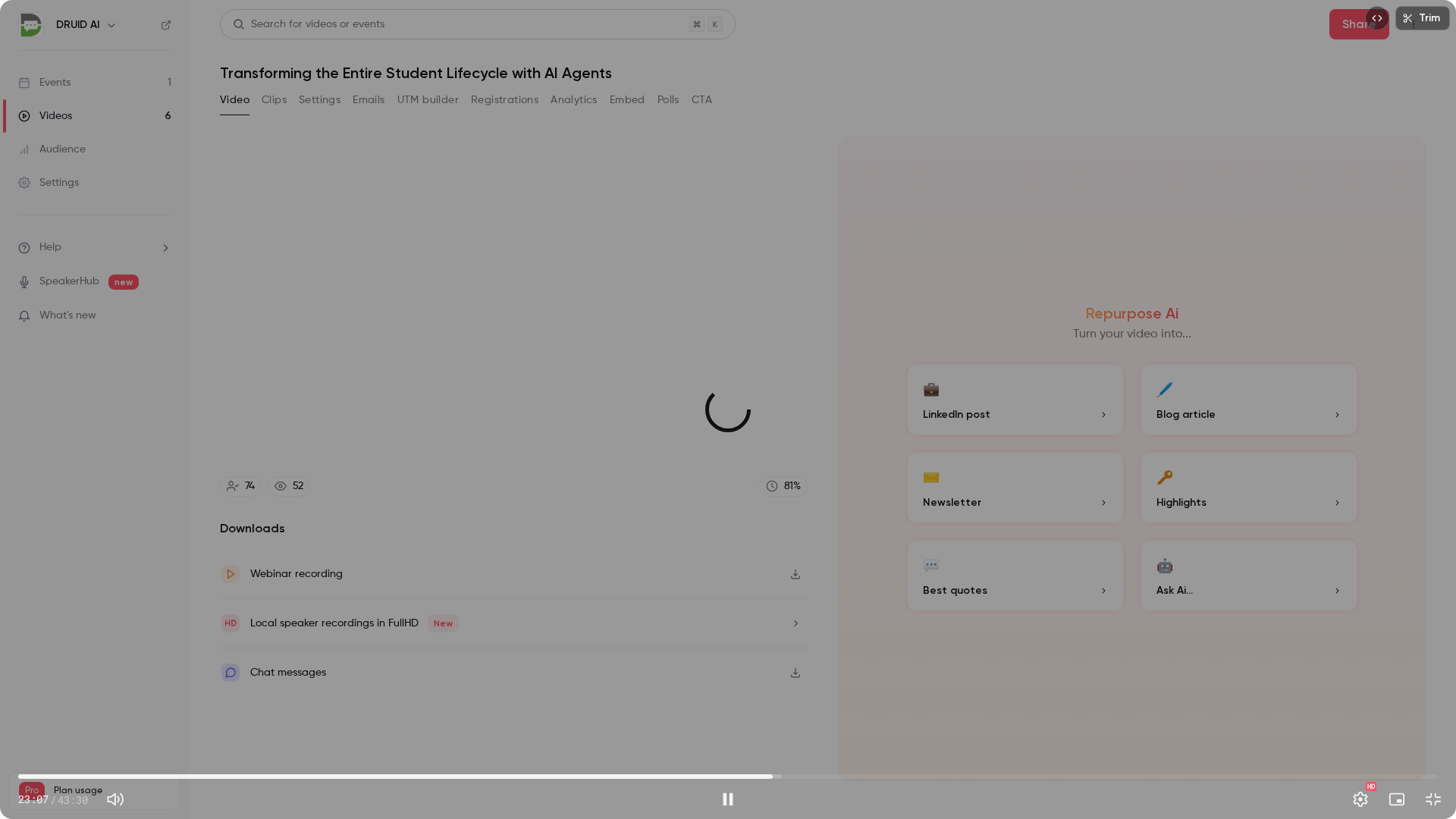 drag, startPoint x: 773, startPoint y: 777, endPoint x: 800, endPoint y: 777, distance: 27 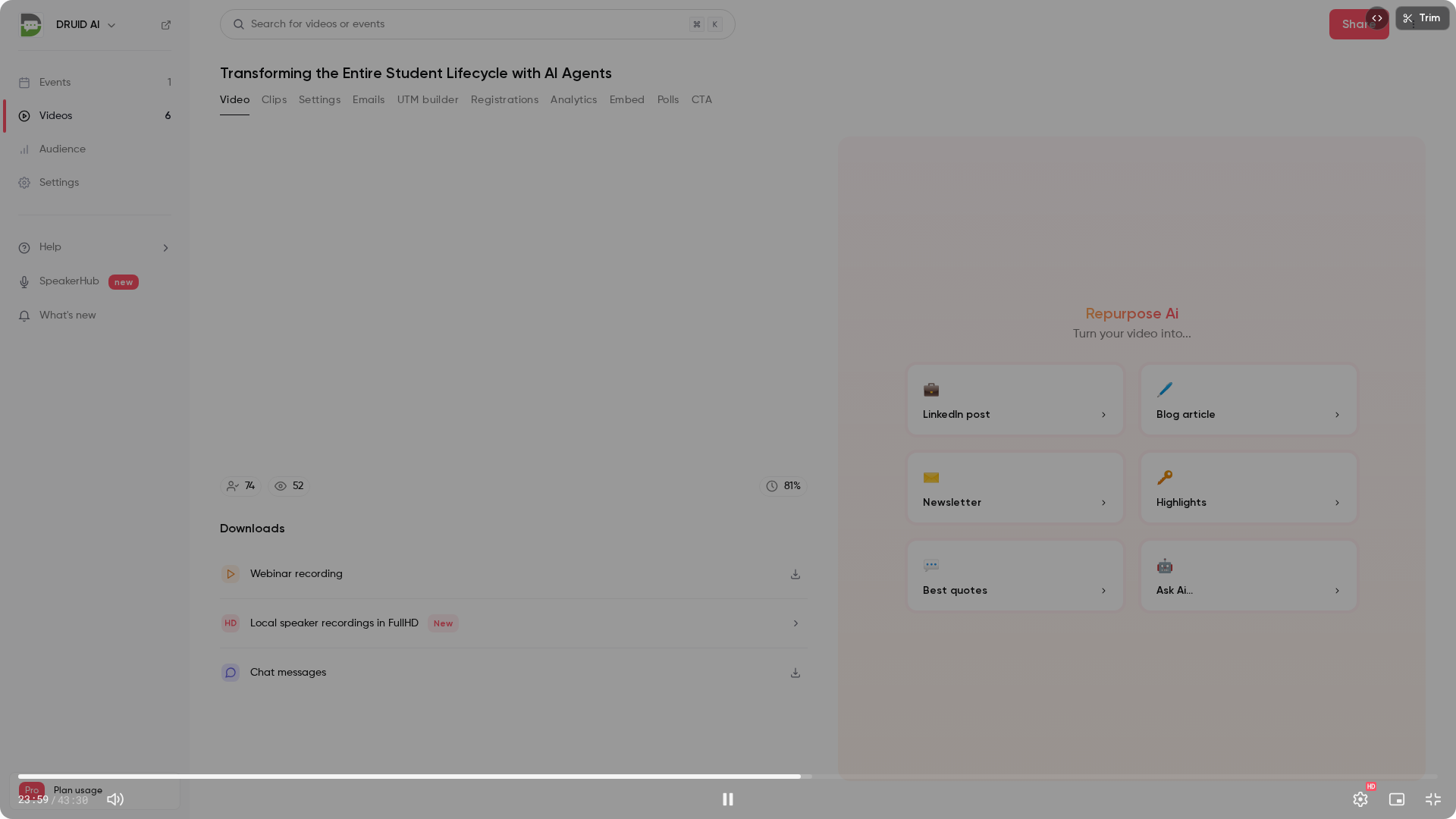 drag, startPoint x: 801, startPoint y: 778, endPoint x: 785, endPoint y: 777, distance: 16.03122 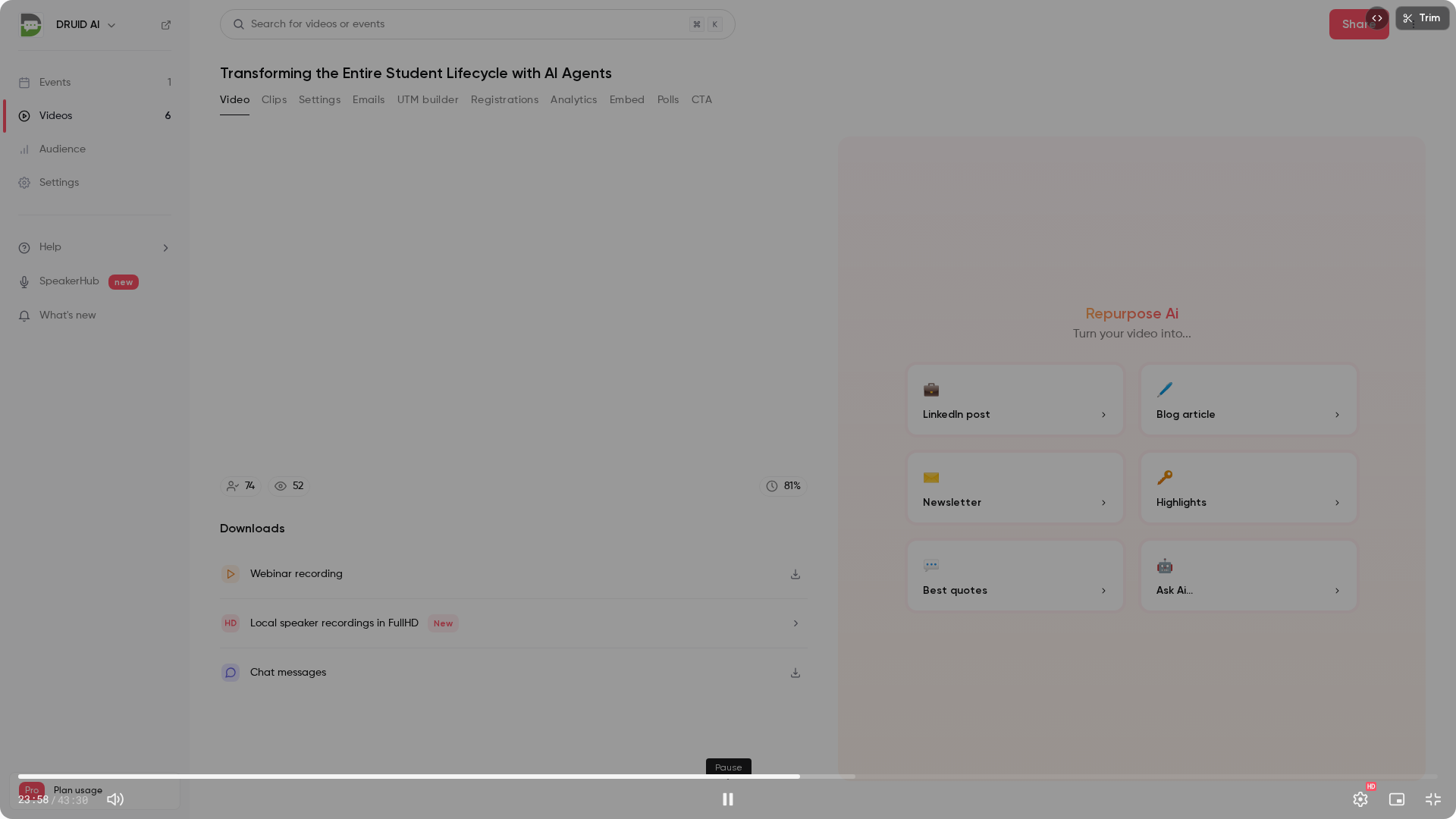 click at bounding box center [728, 799] 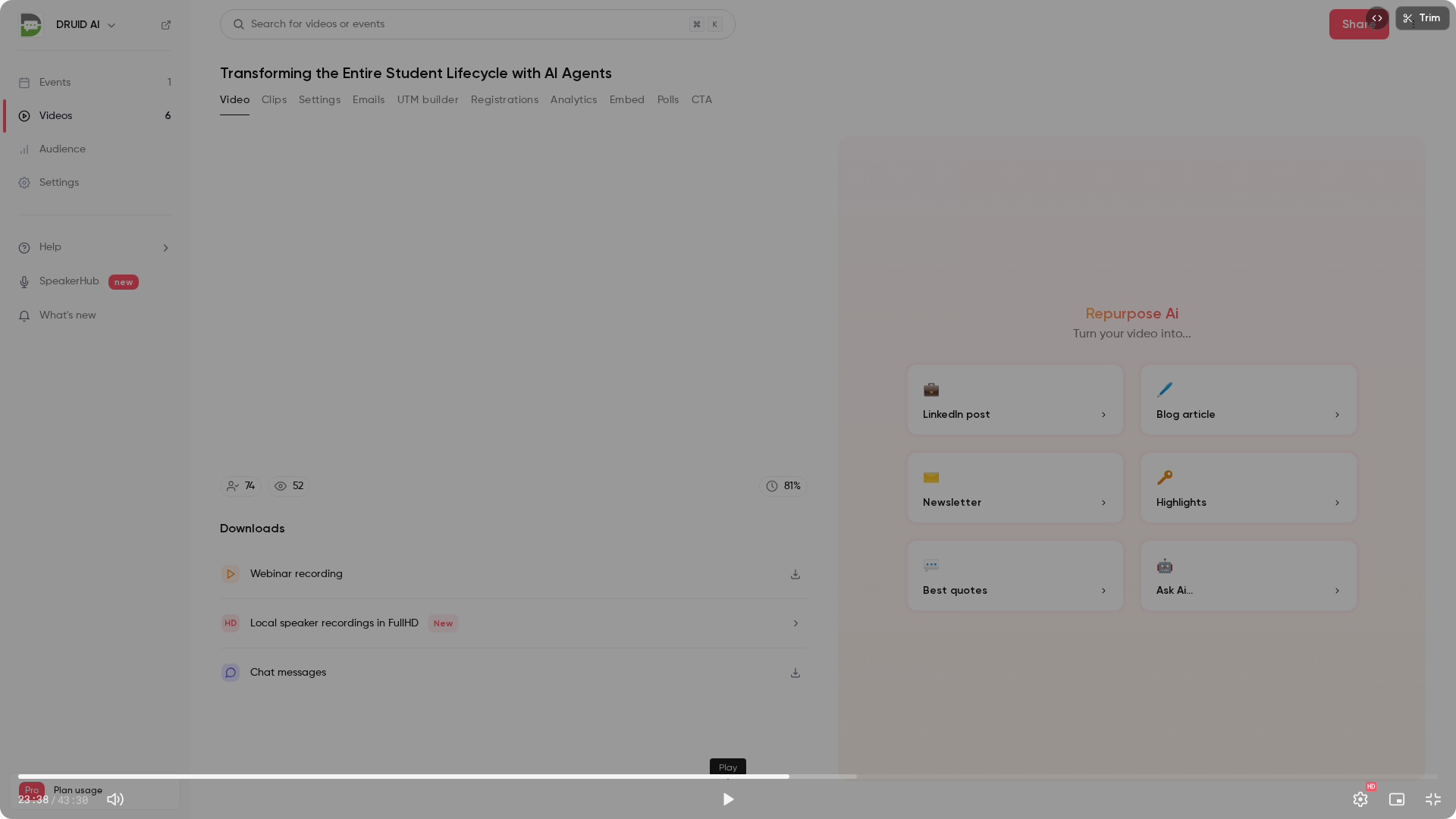 click at bounding box center (728, 799) 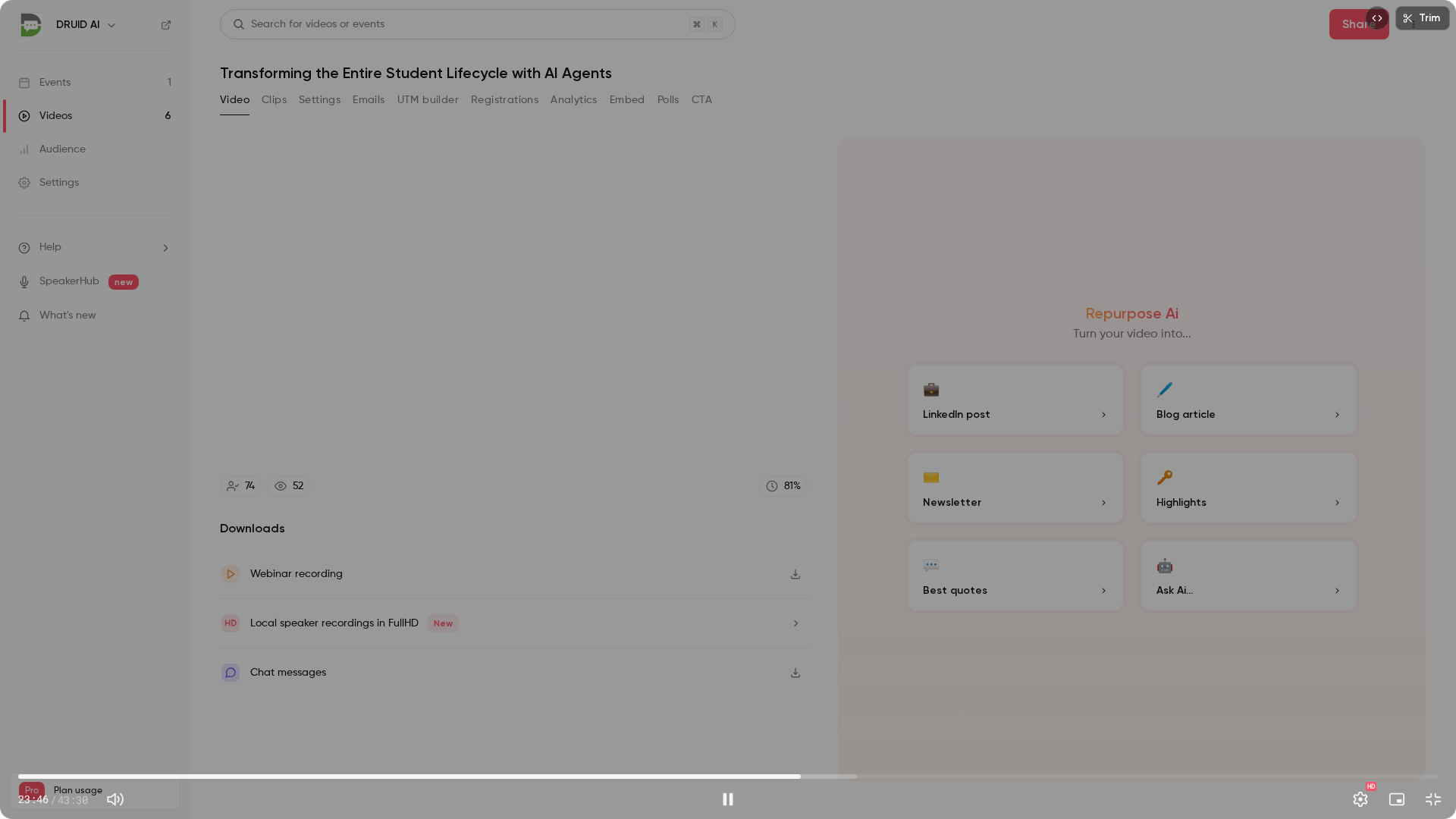 click on "23:59" at bounding box center [801, 777] 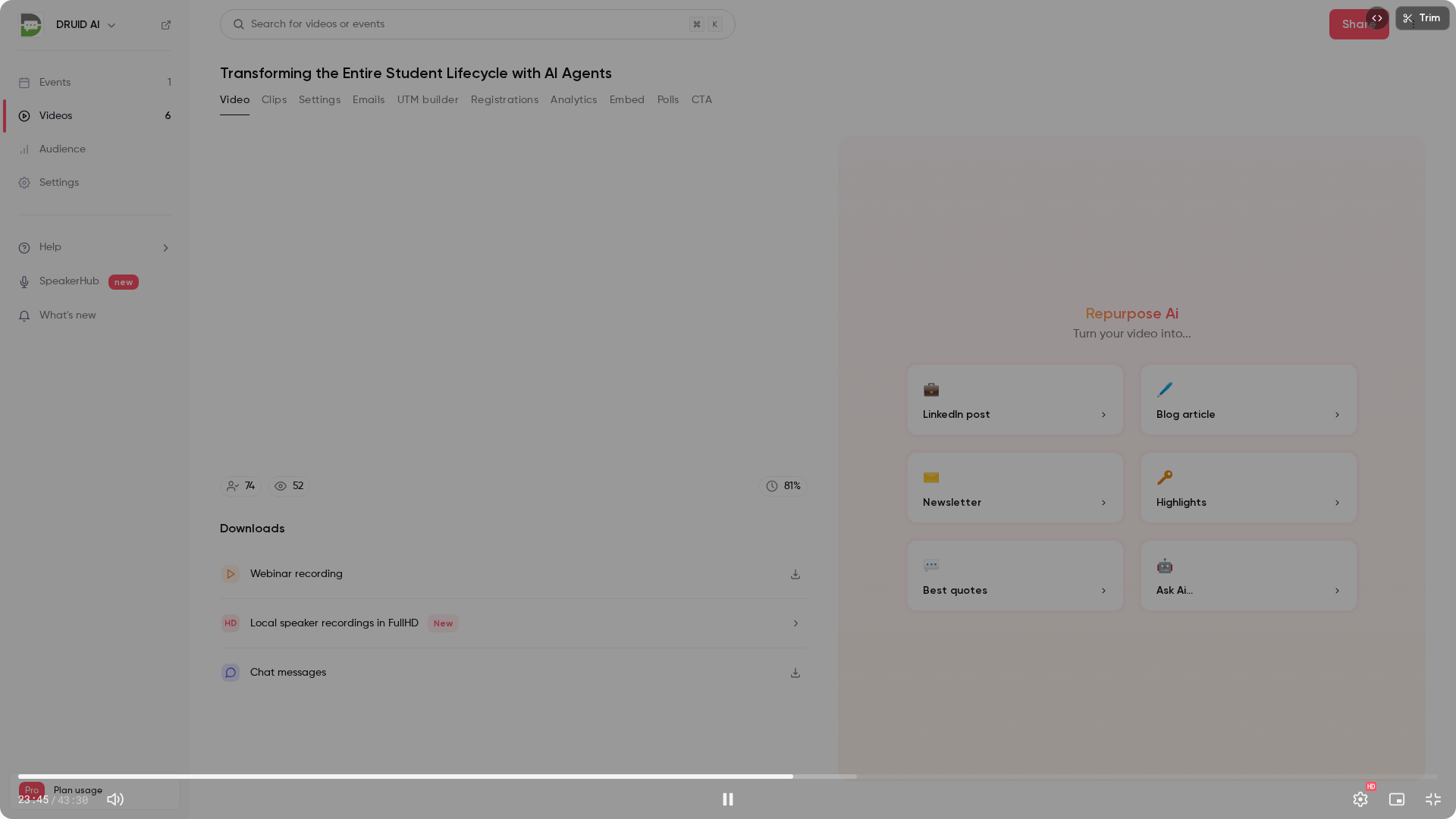 click on "23:45" at bounding box center (793, 777) 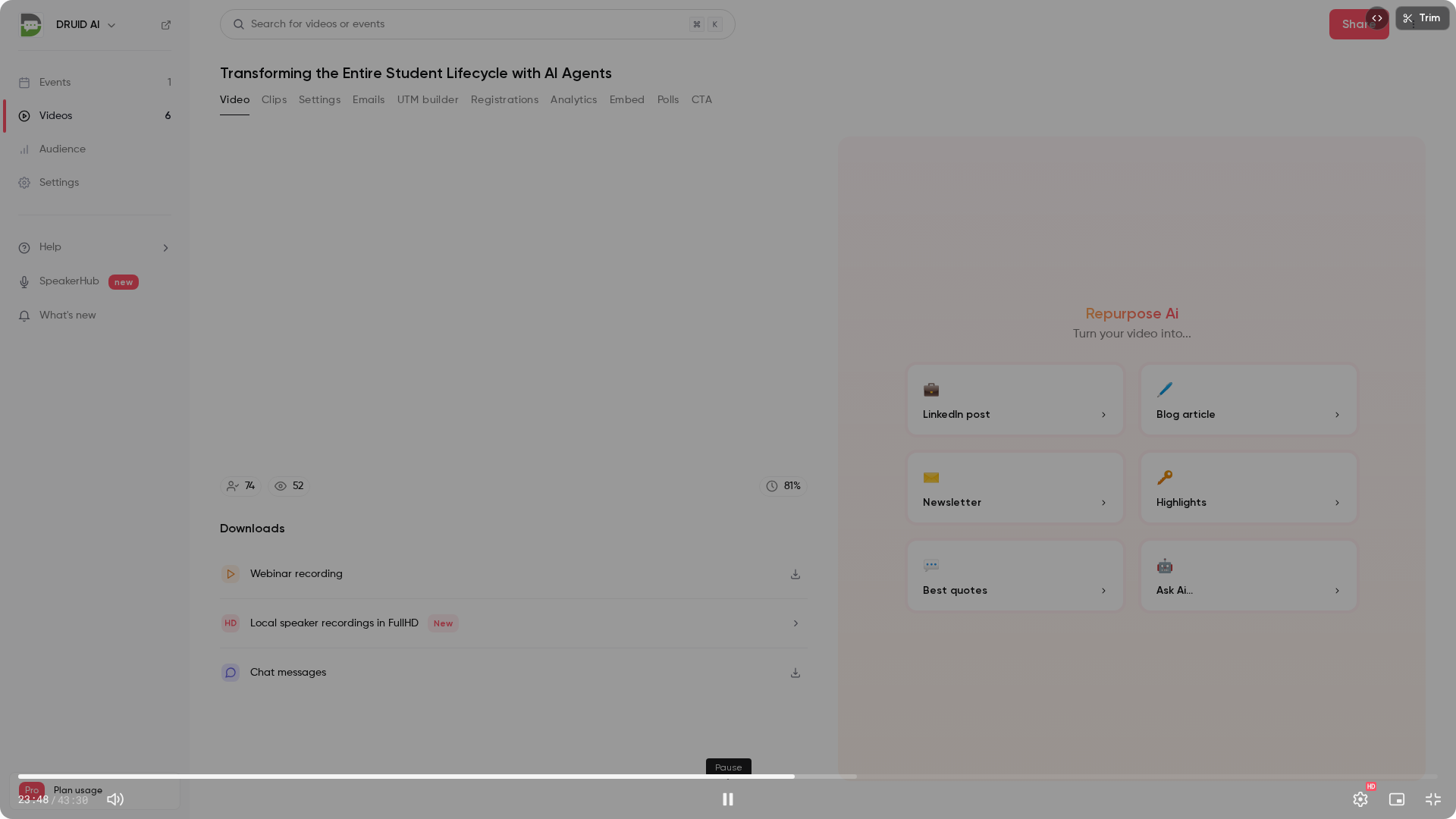 click at bounding box center (728, 799) 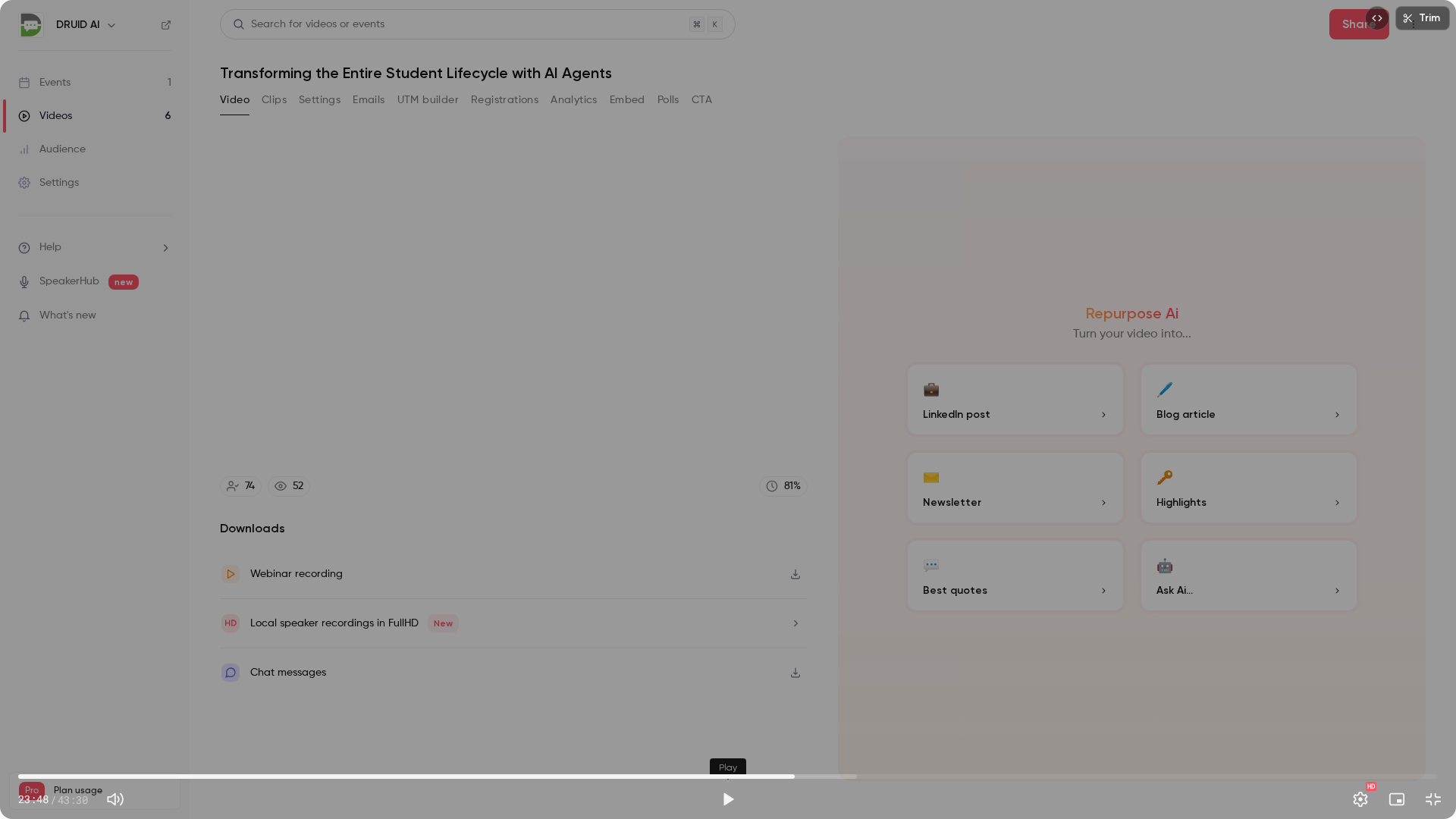 click at bounding box center (728, 799) 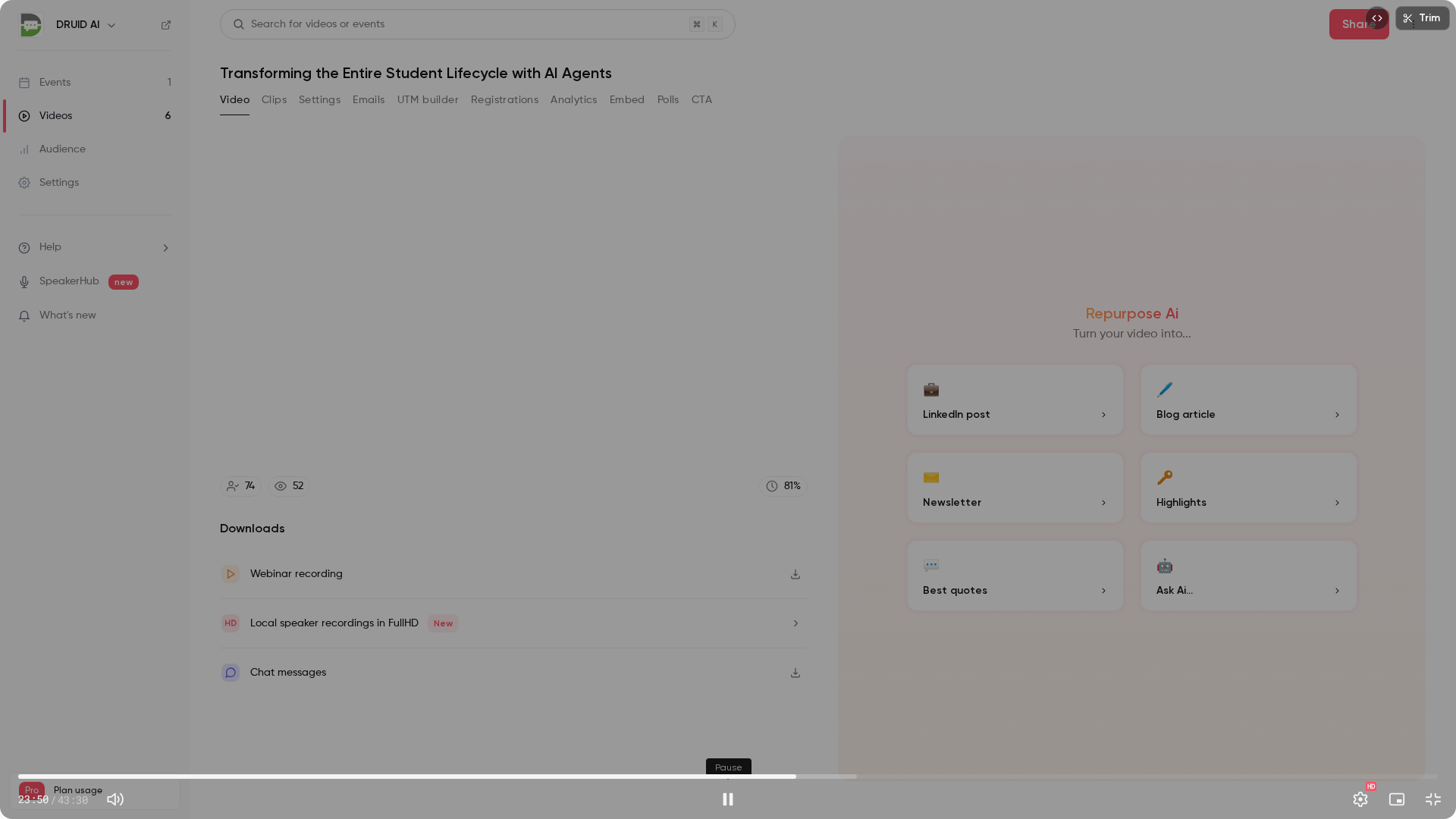 click at bounding box center (728, 799) 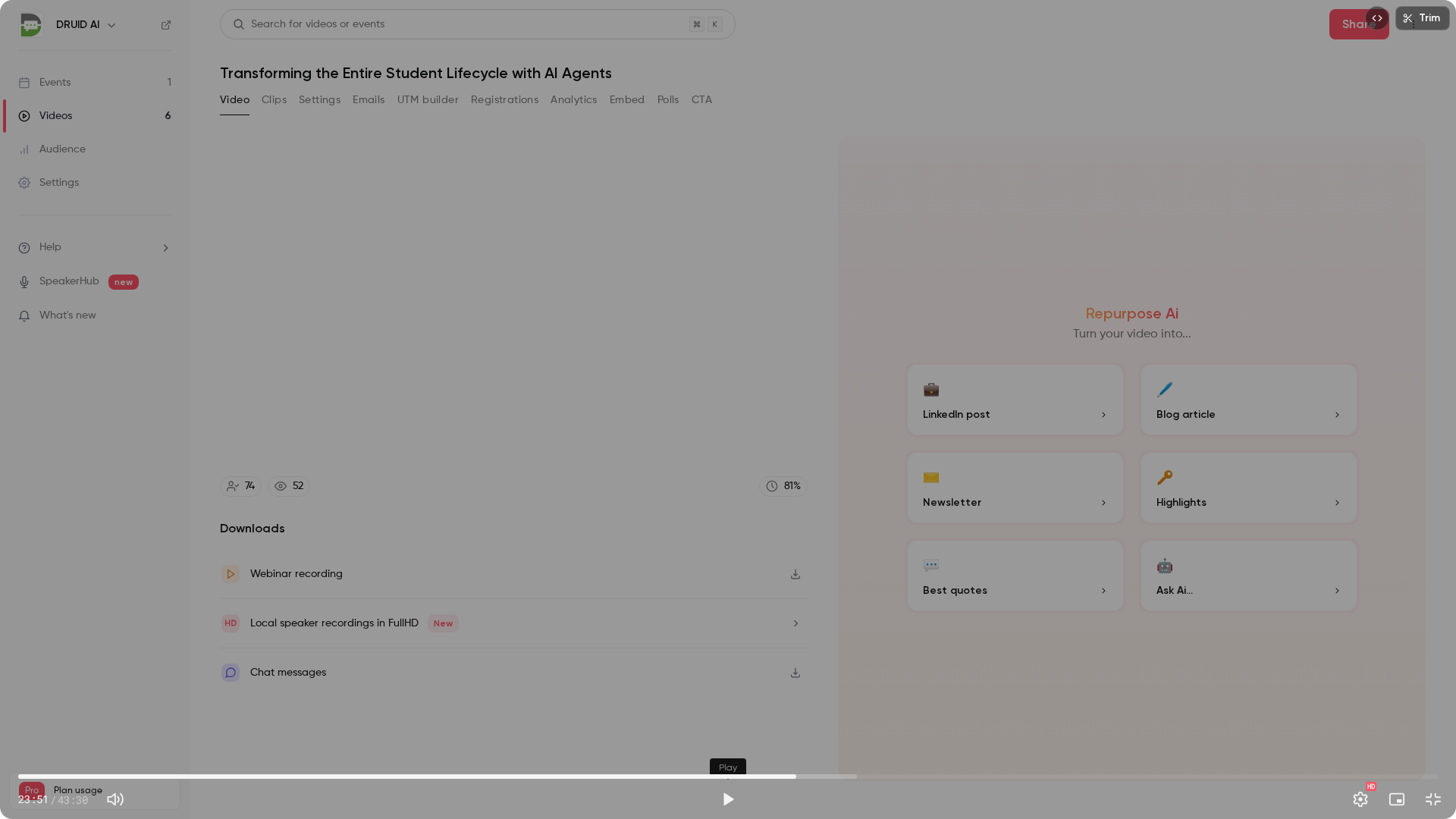 click at bounding box center (728, 799) 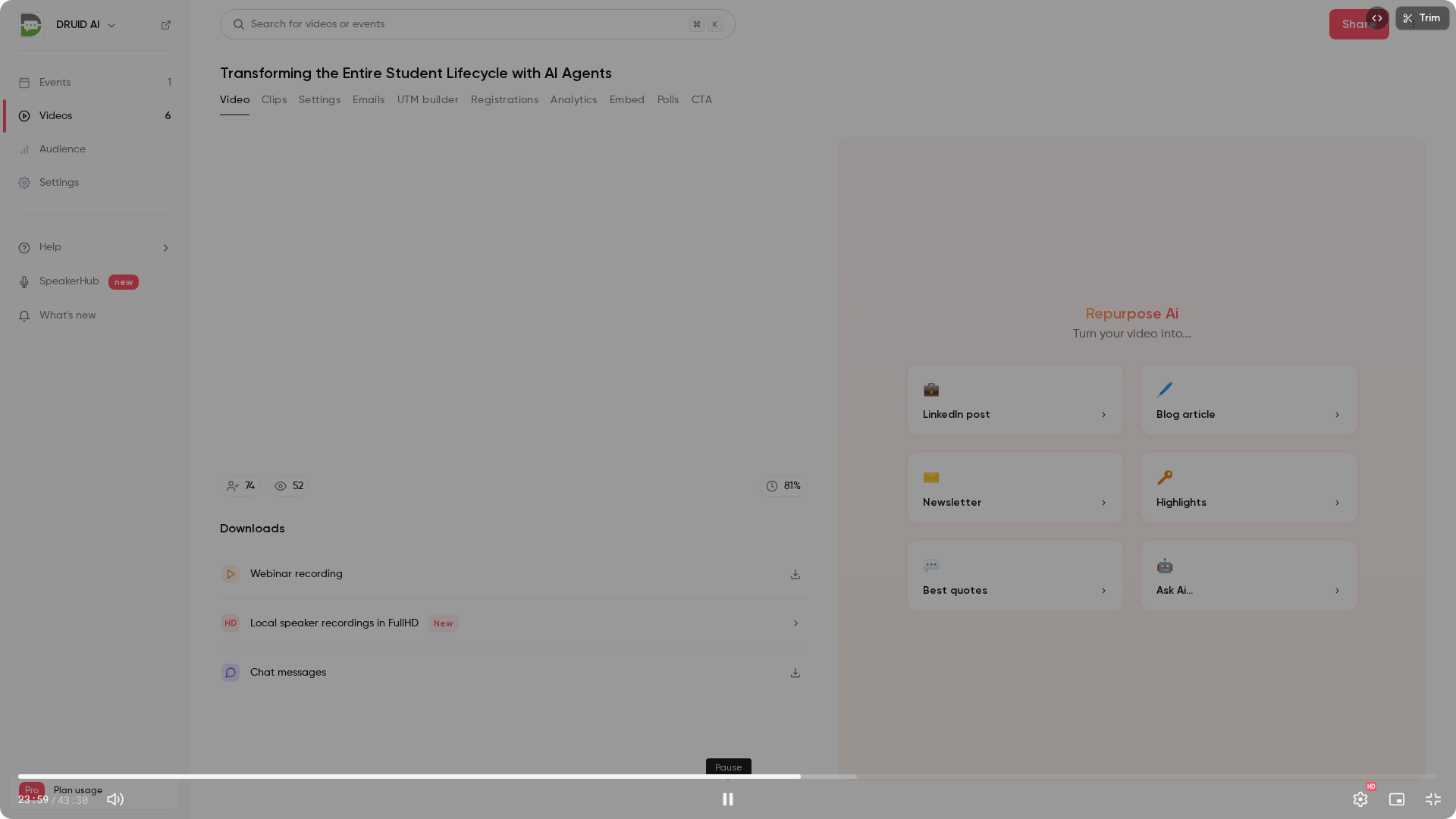 click at bounding box center [728, 799] 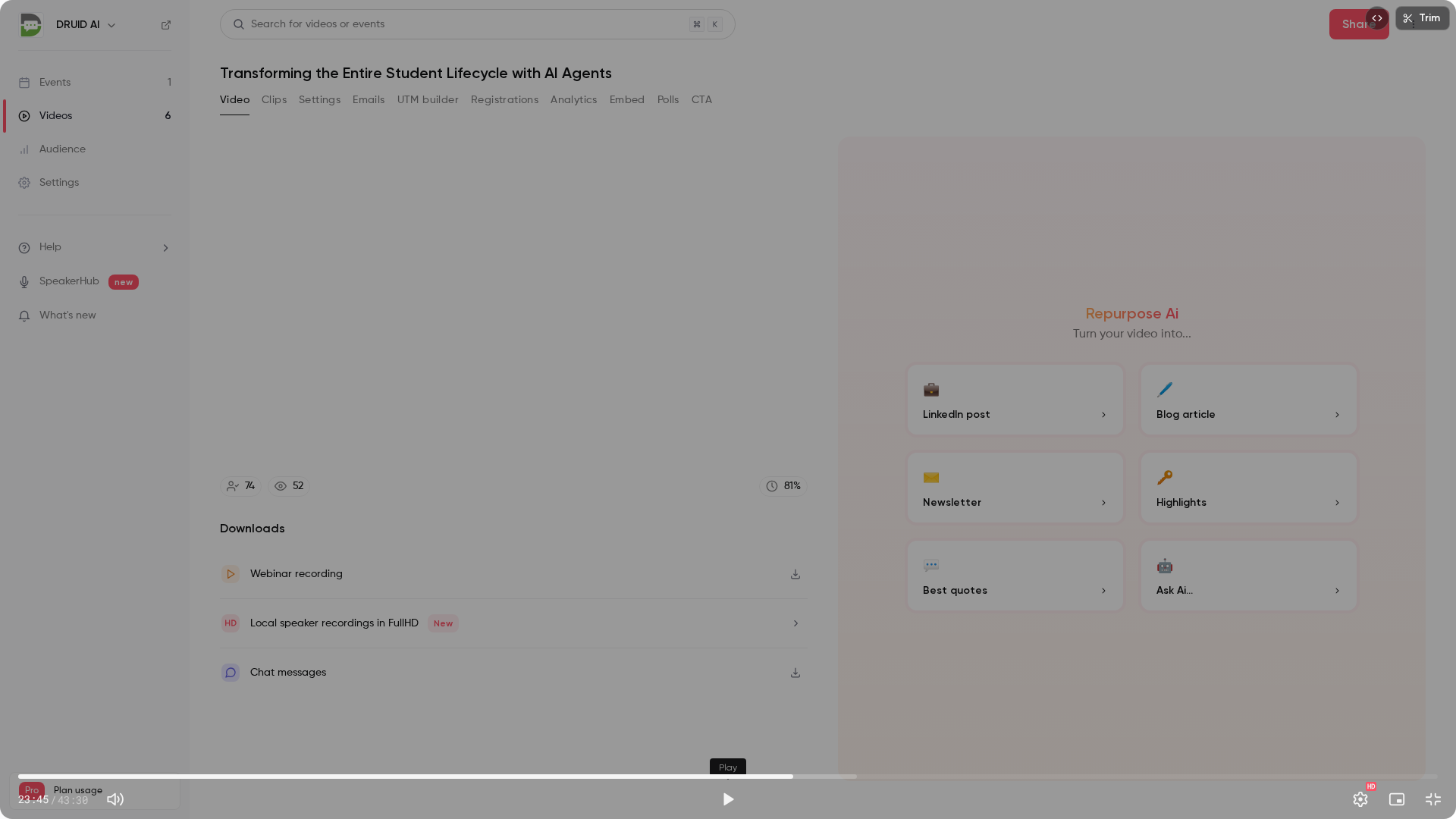 click at bounding box center [728, 799] 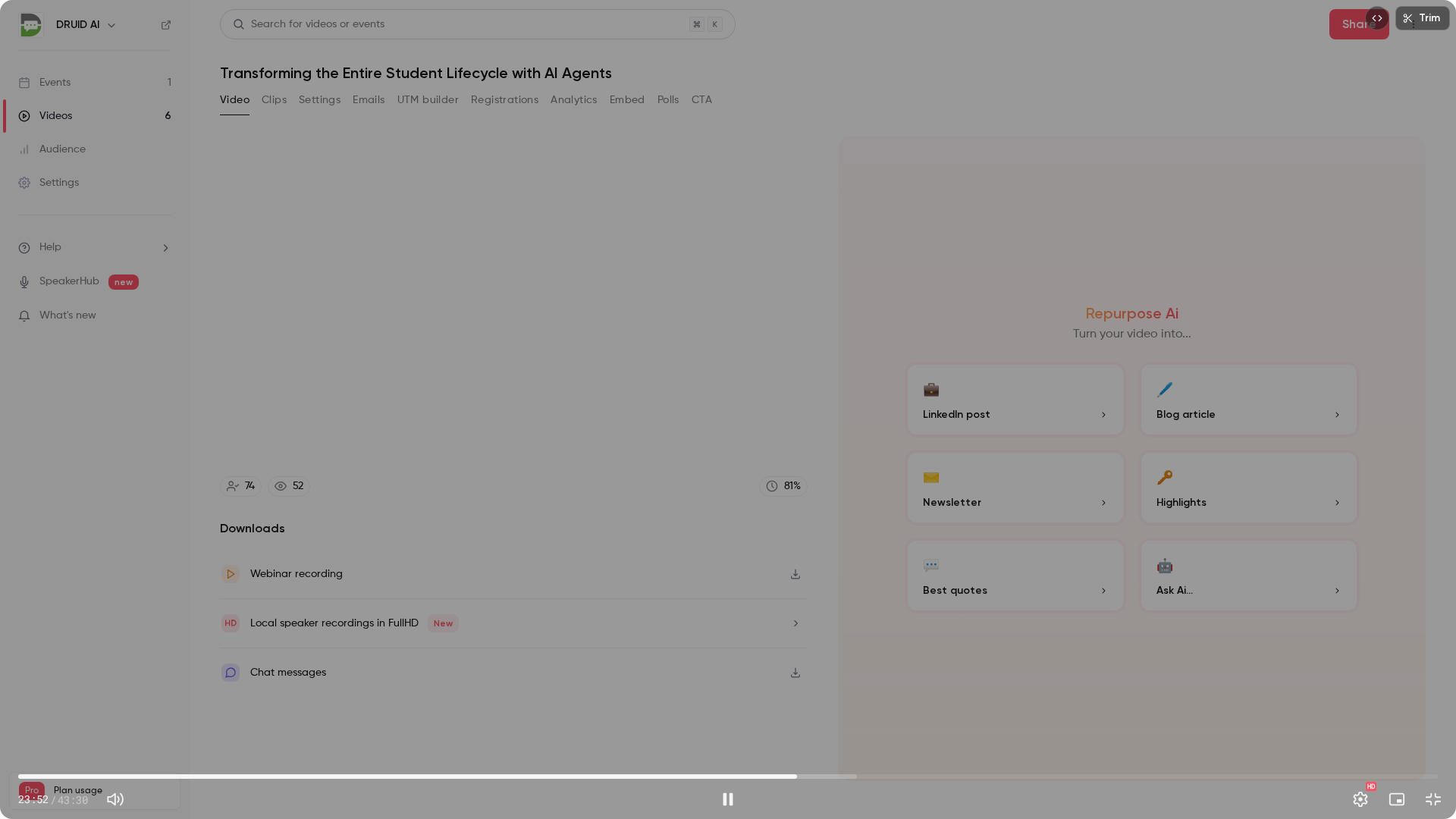 click on "23:52" at bounding box center [797, 777] 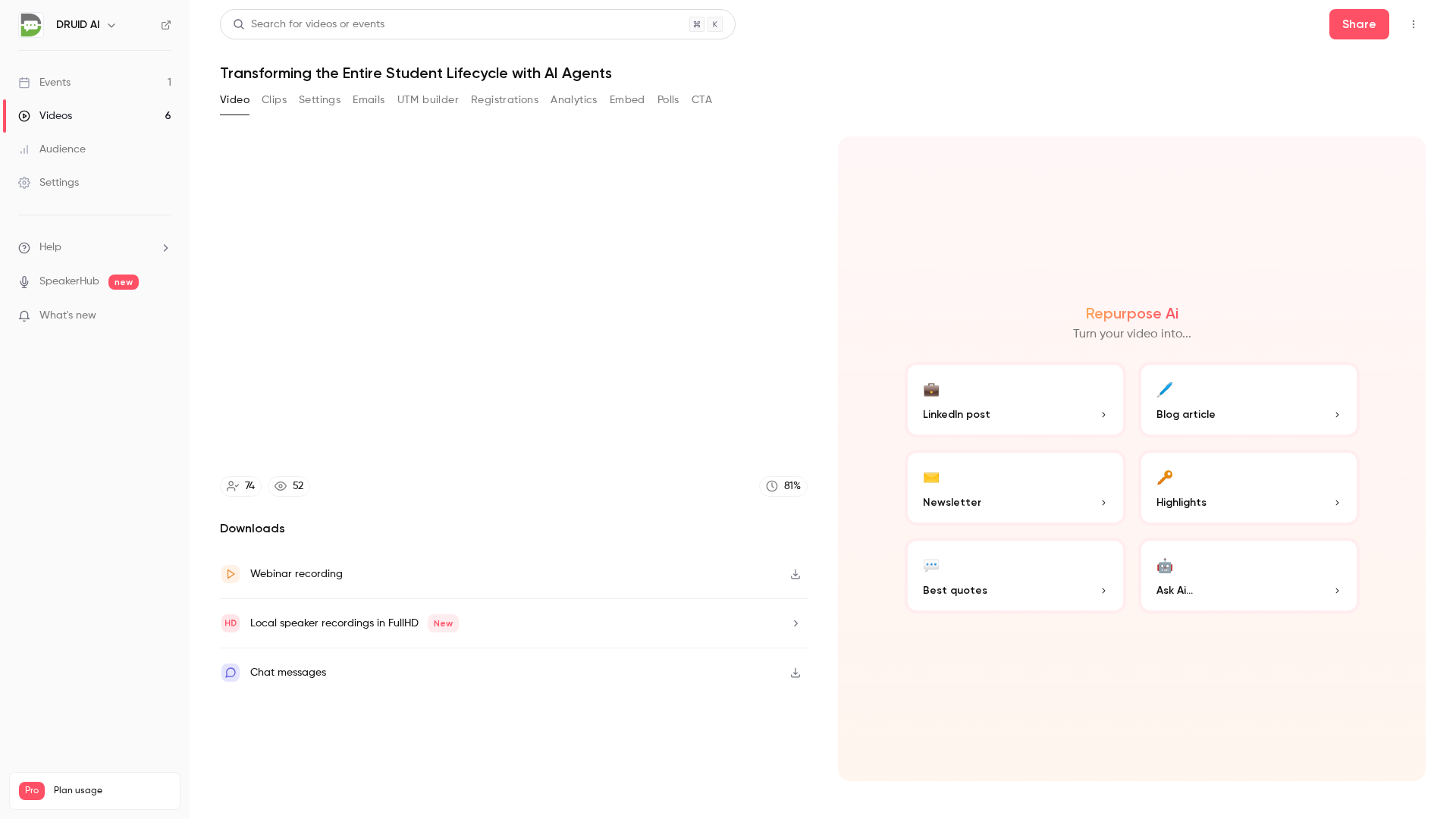 click at bounding box center (728, 410) 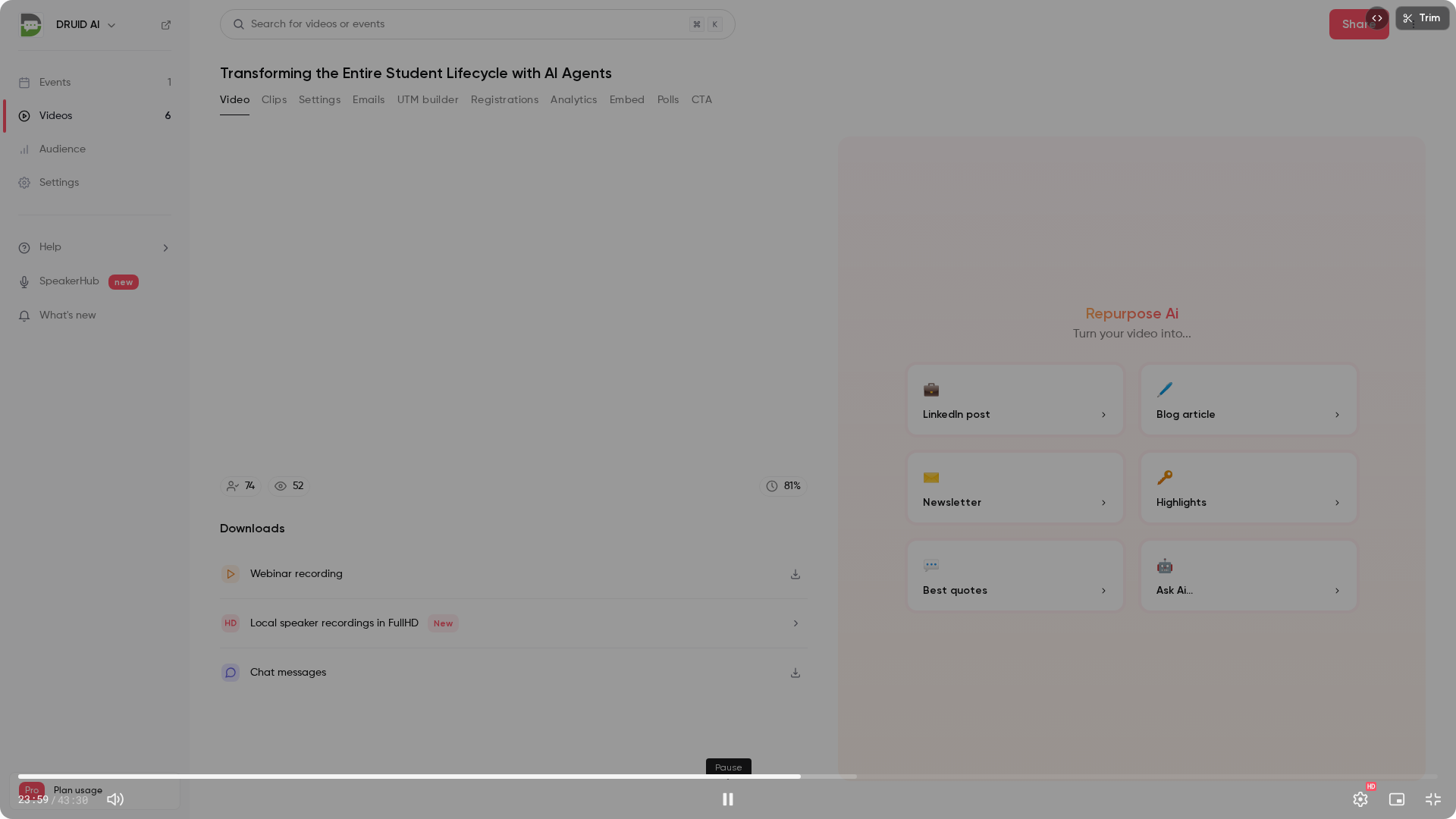 click at bounding box center (728, 799) 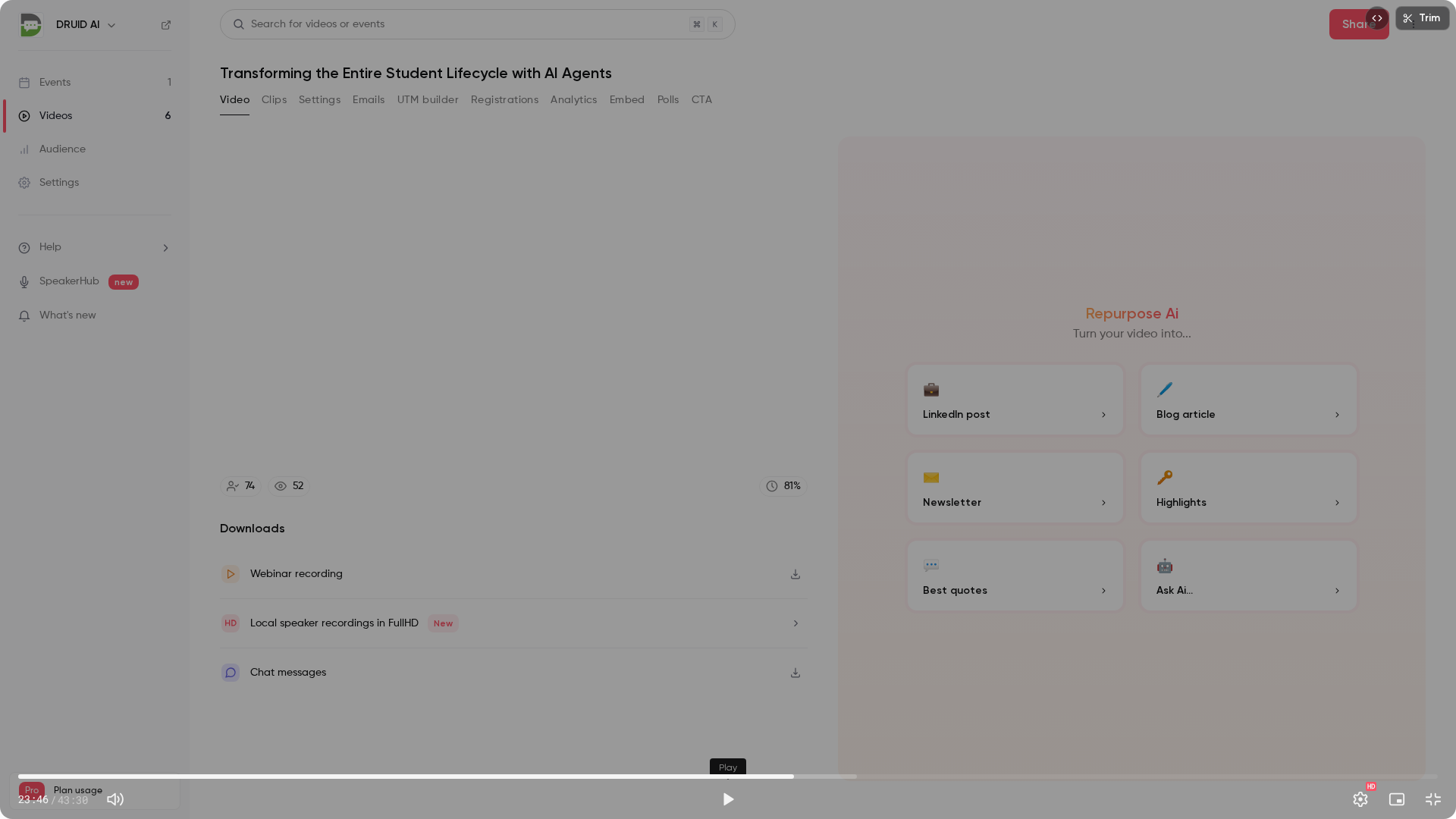 click at bounding box center (728, 799) 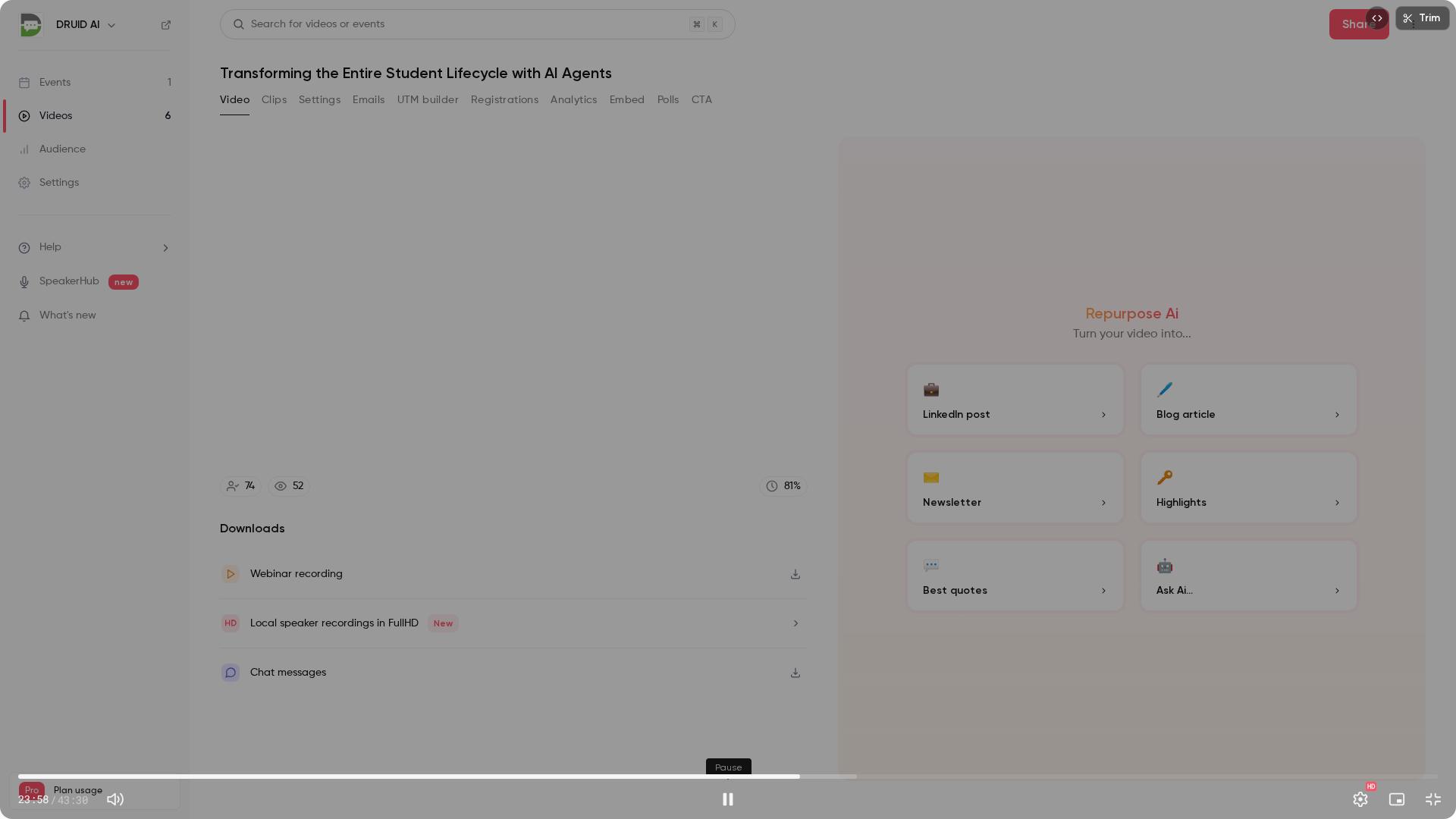 click at bounding box center (728, 799) 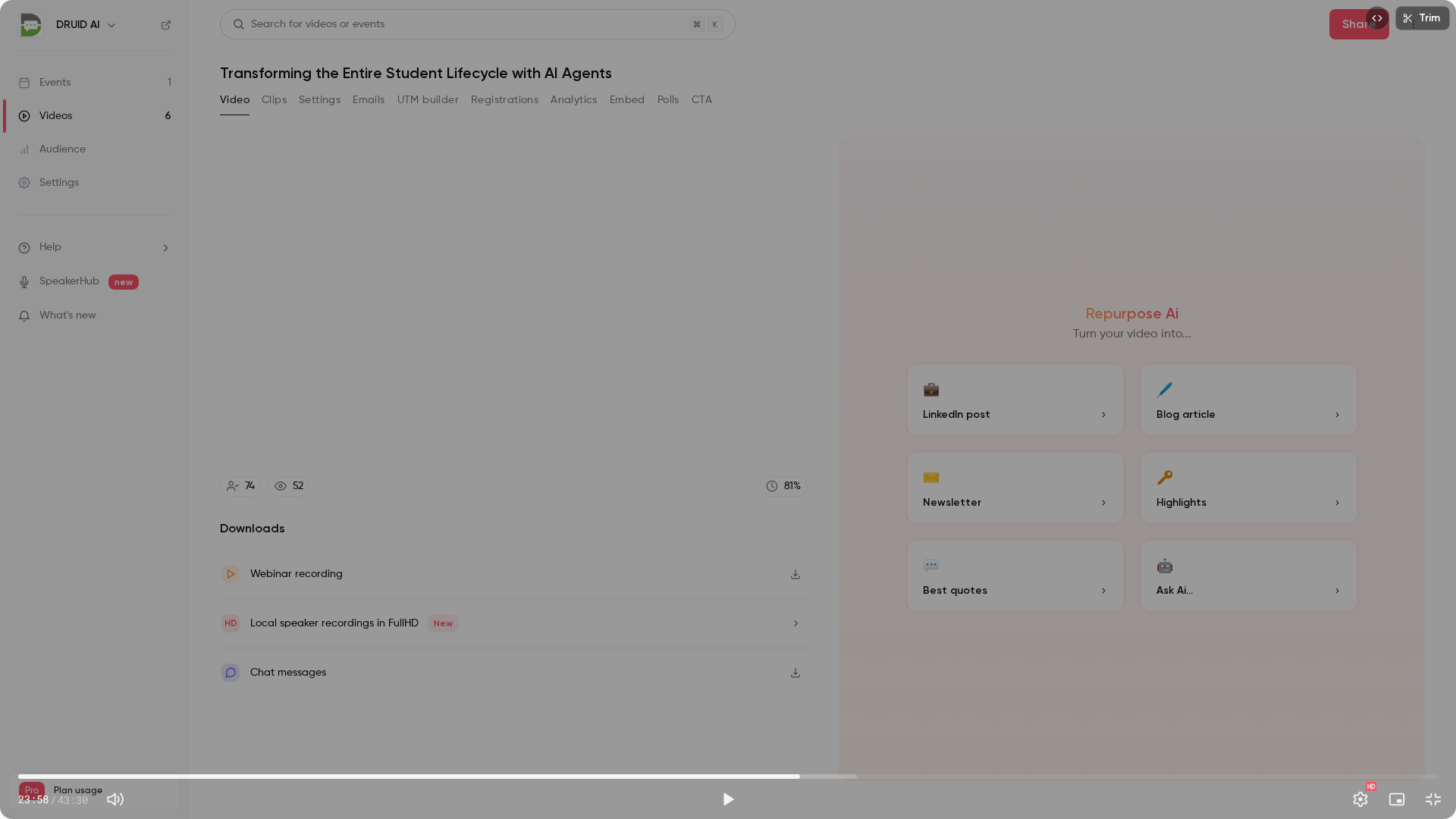 click on "Trim [TIME] [TIME] / [DURATION] HD" at bounding box center [728, 410] 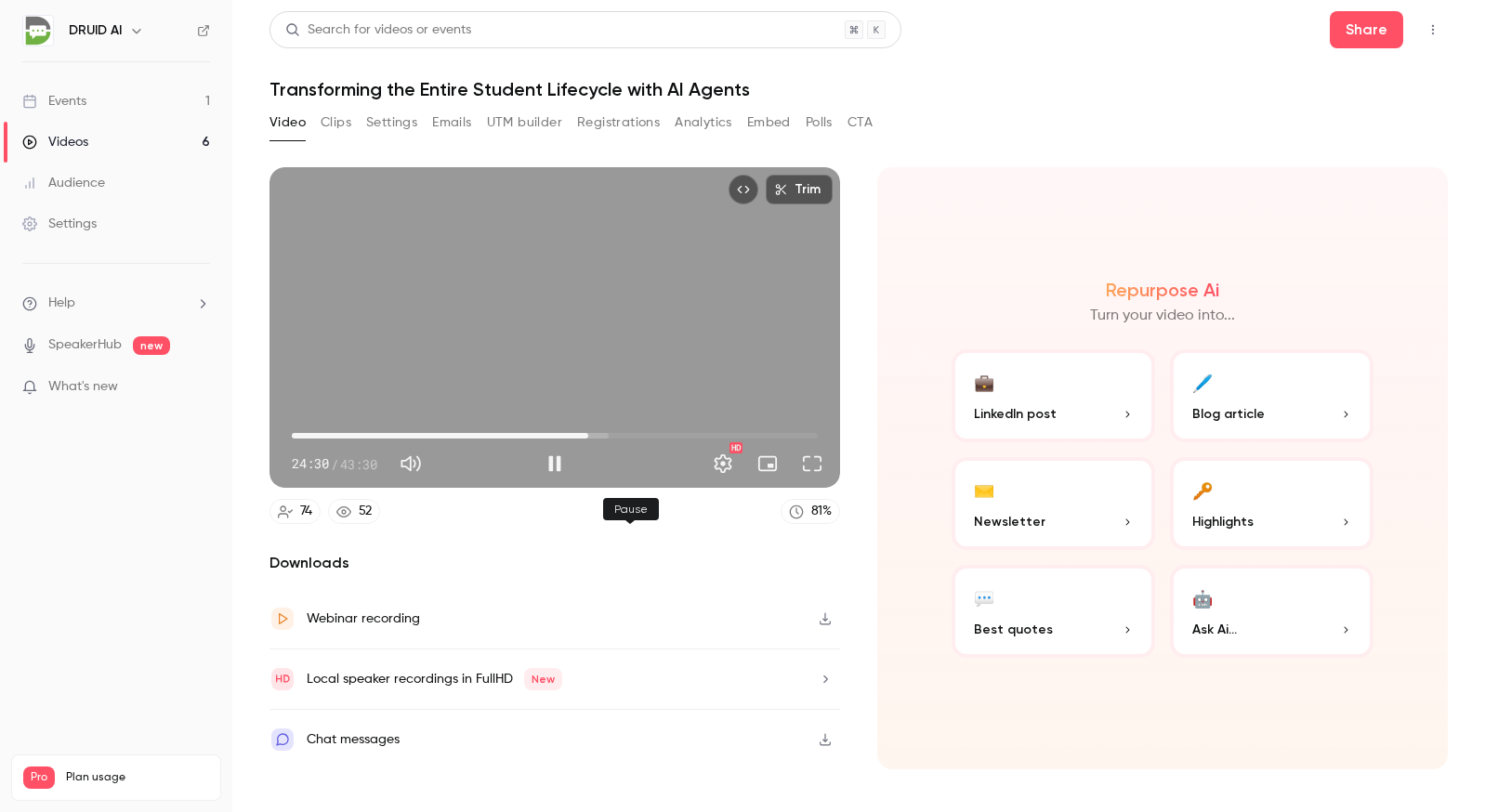 click at bounding box center [555, 464] 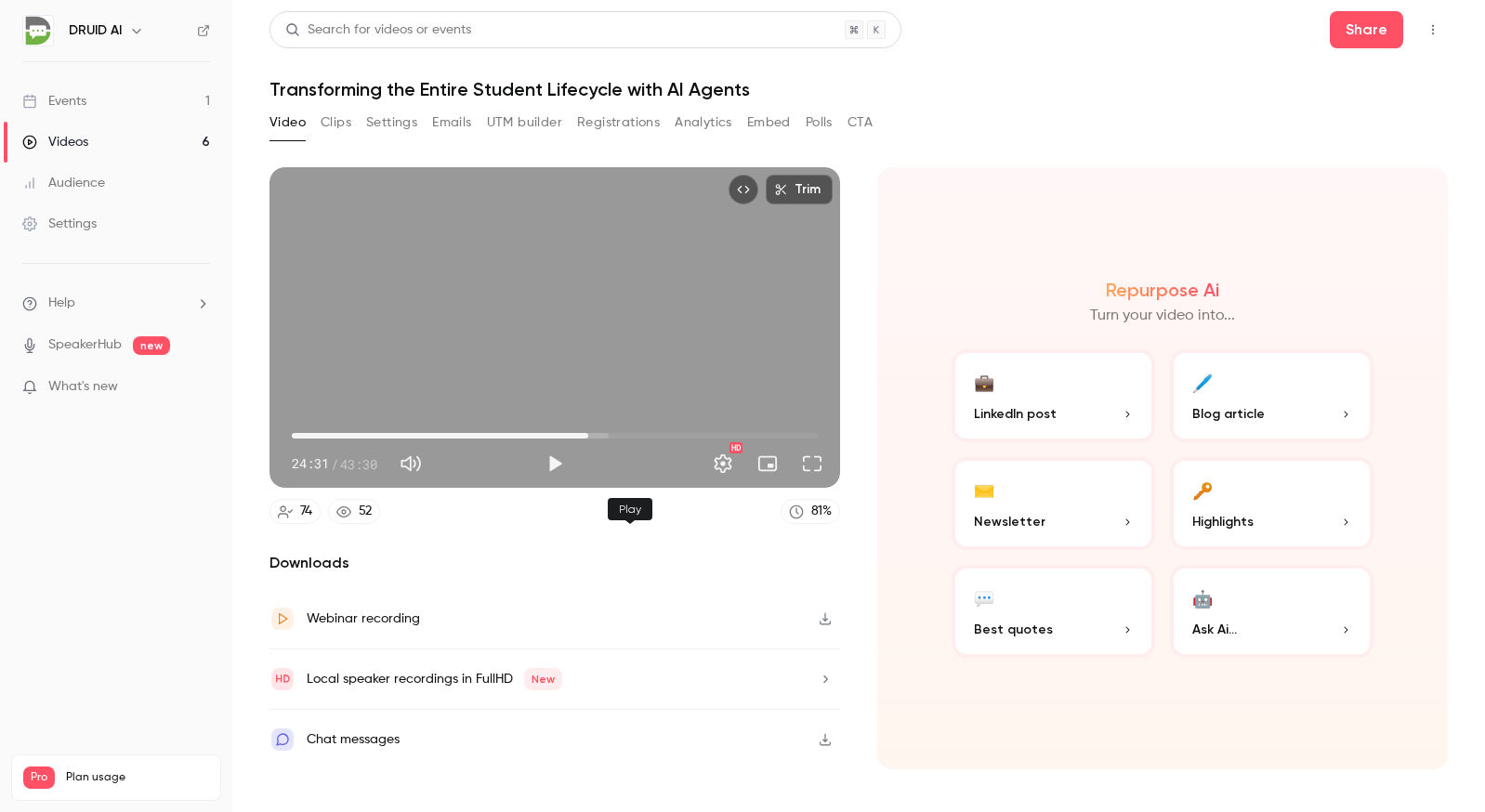 type on "******" 